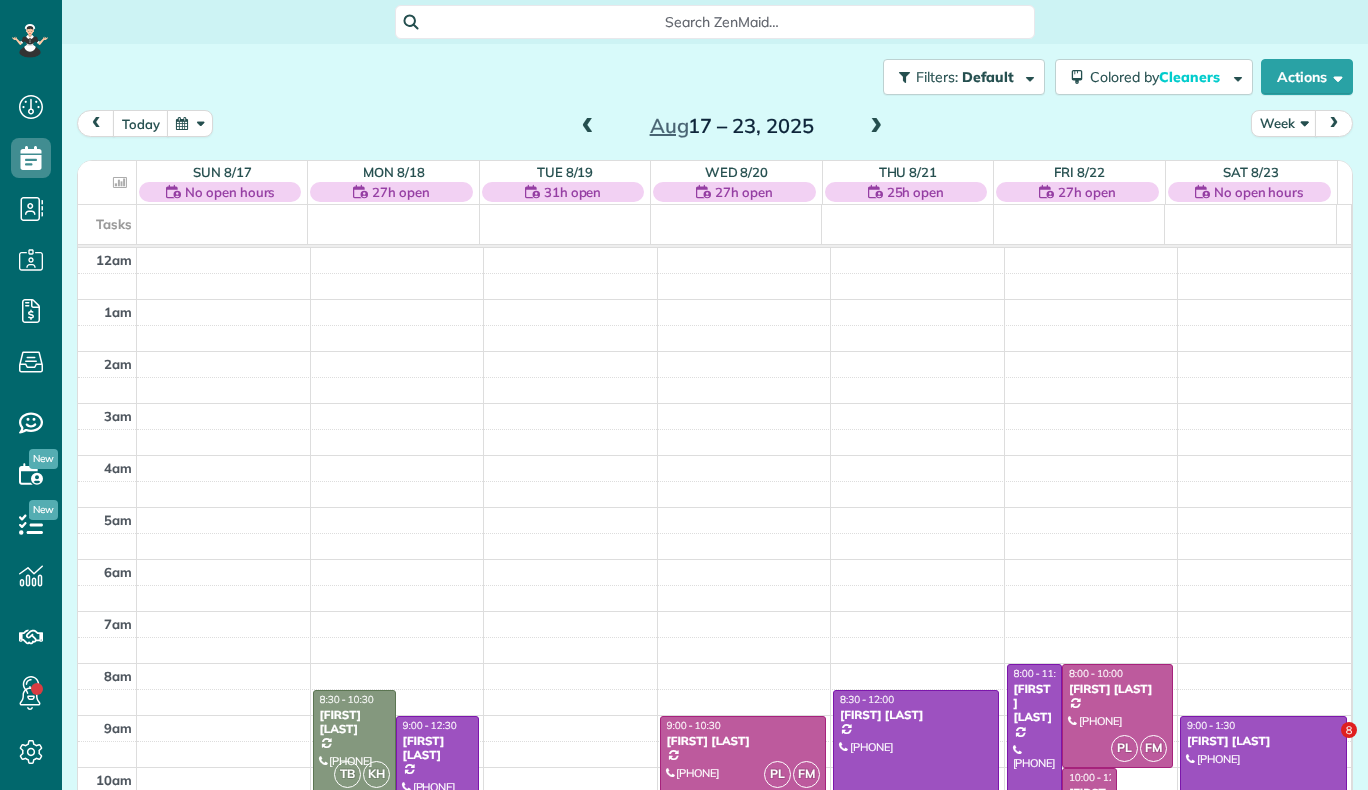 scroll, scrollTop: 0, scrollLeft: 0, axis: both 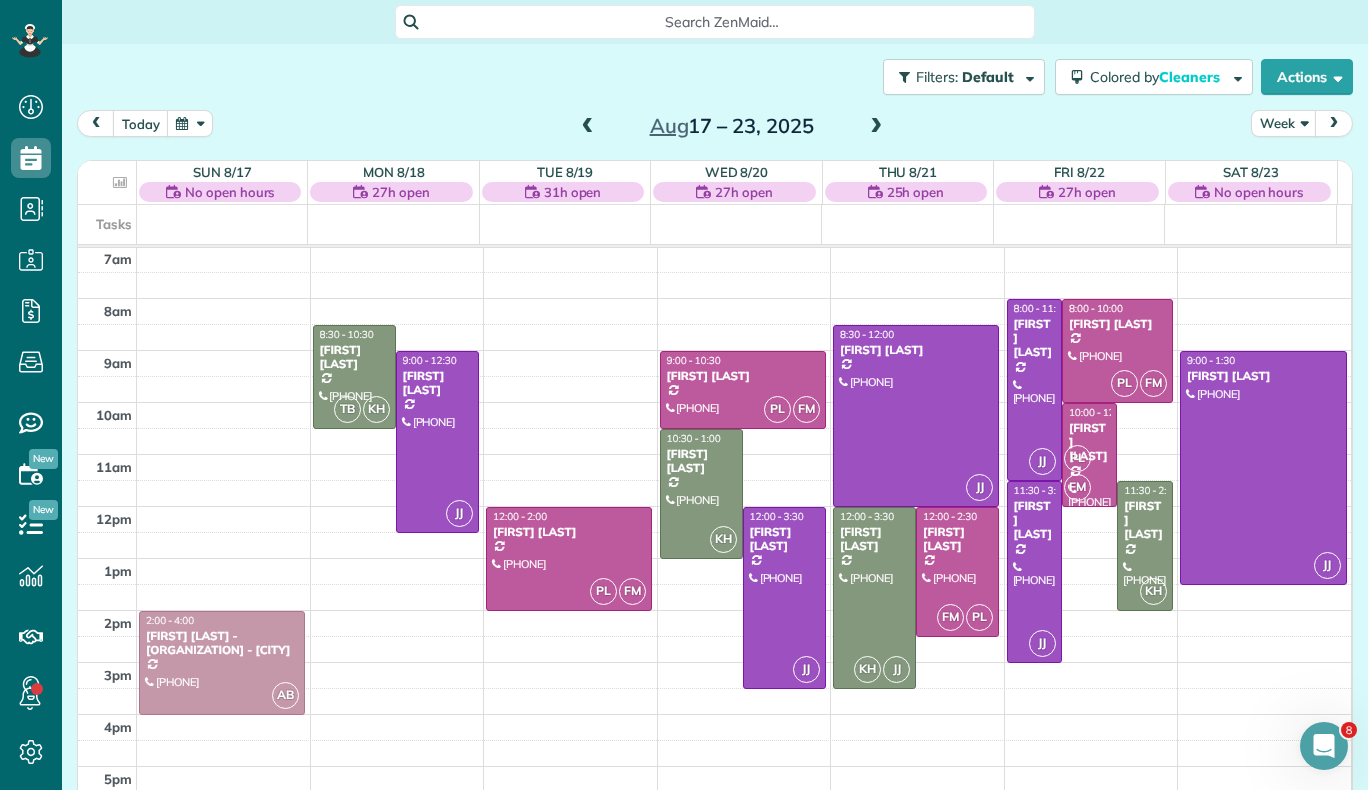 click at bounding box center [876, 127] 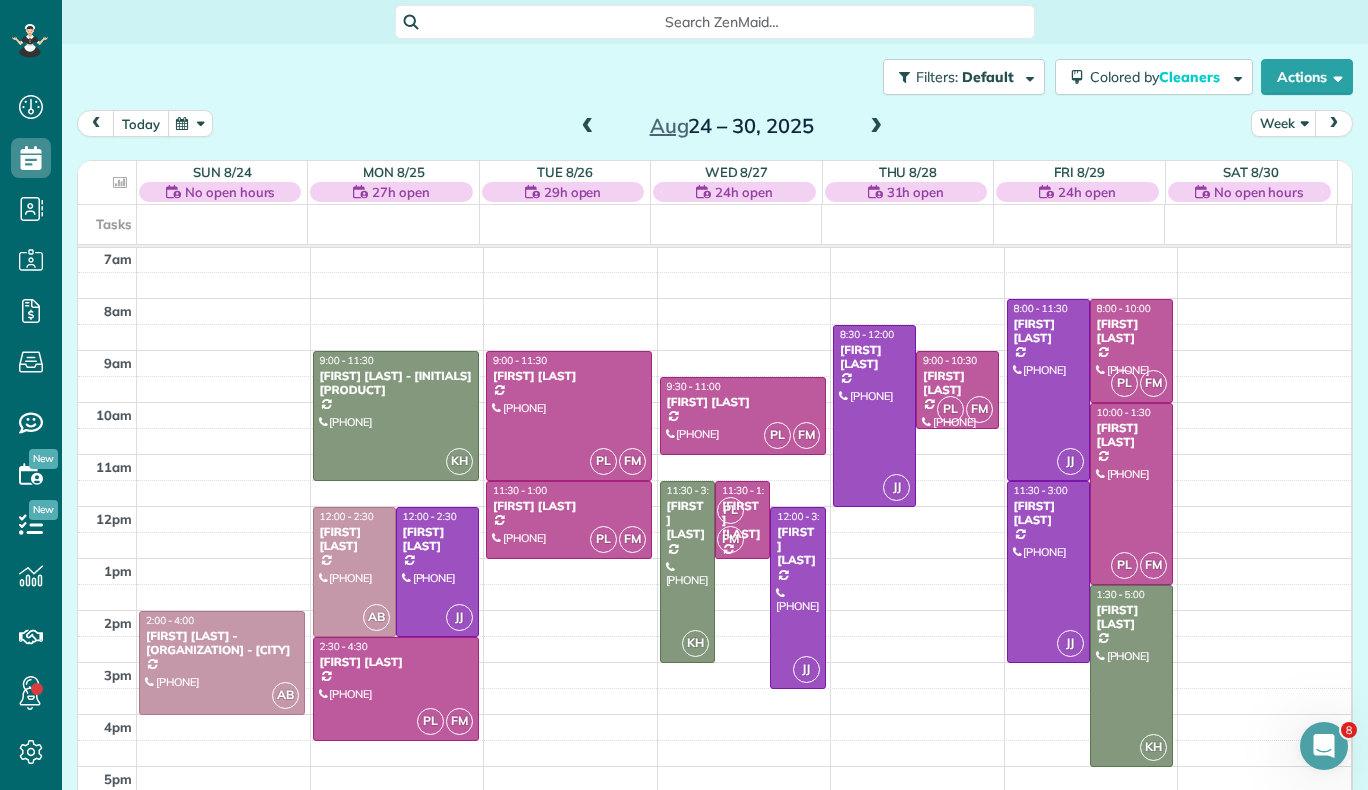 click on "today" at bounding box center (141, 123) 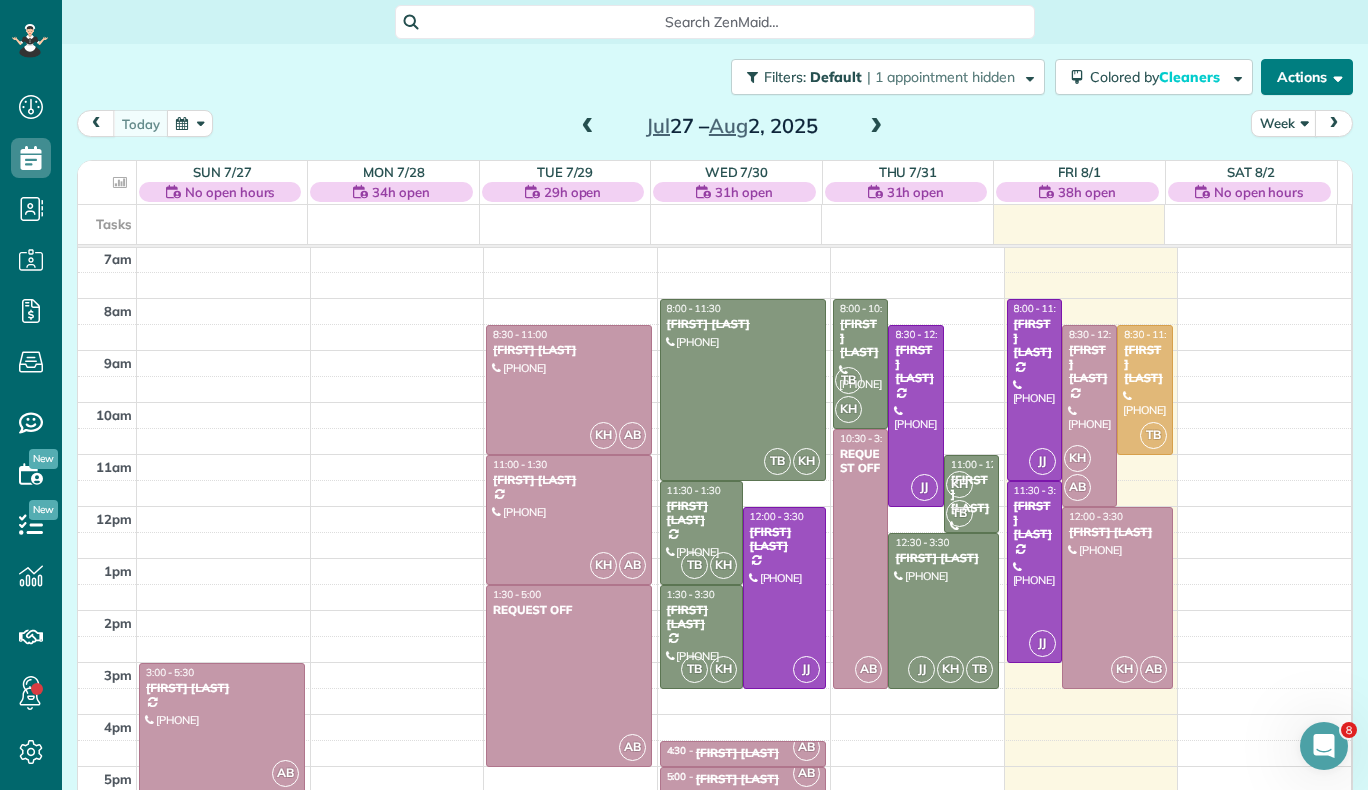 click at bounding box center (1334, 76) 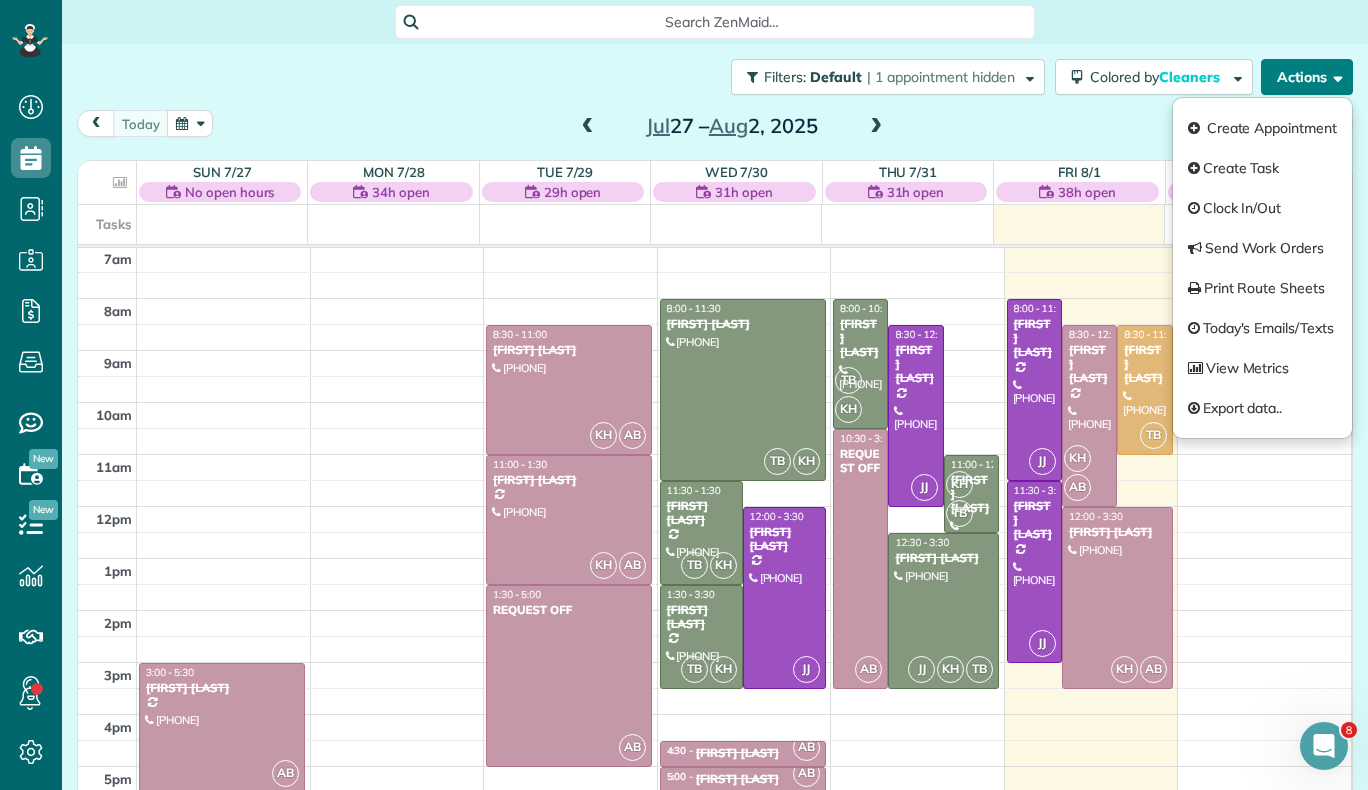 click at bounding box center (1334, 76) 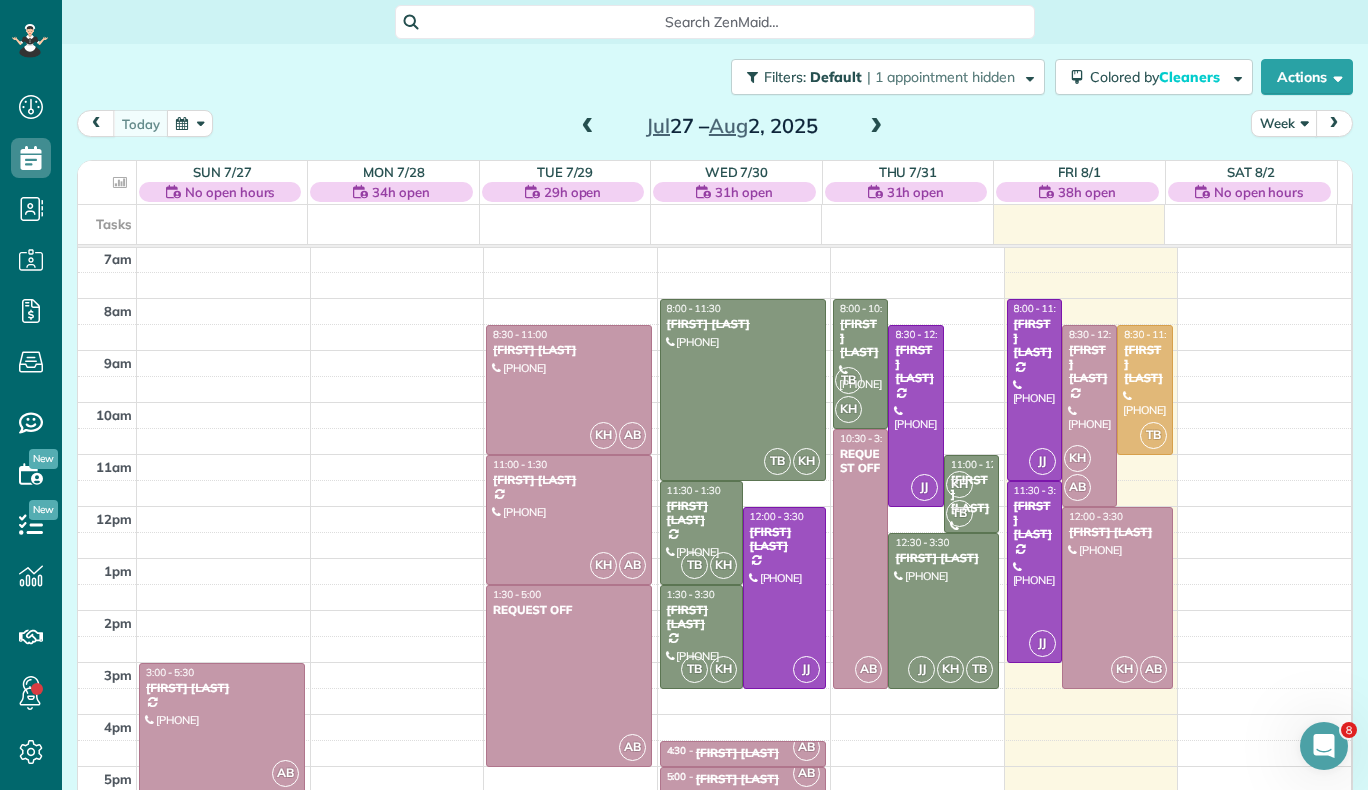 click on "Week" at bounding box center (1284, 123) 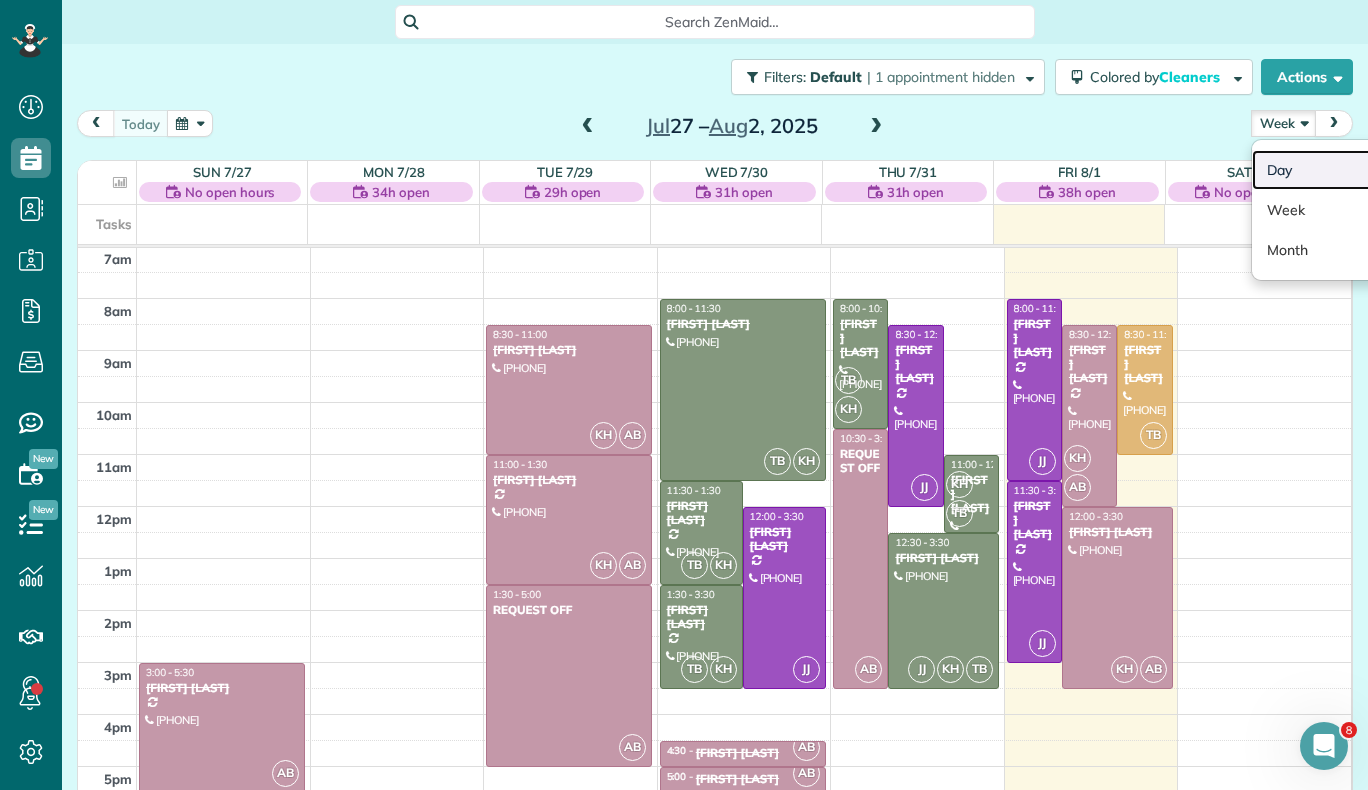 click on "Day" at bounding box center [1331, 170] 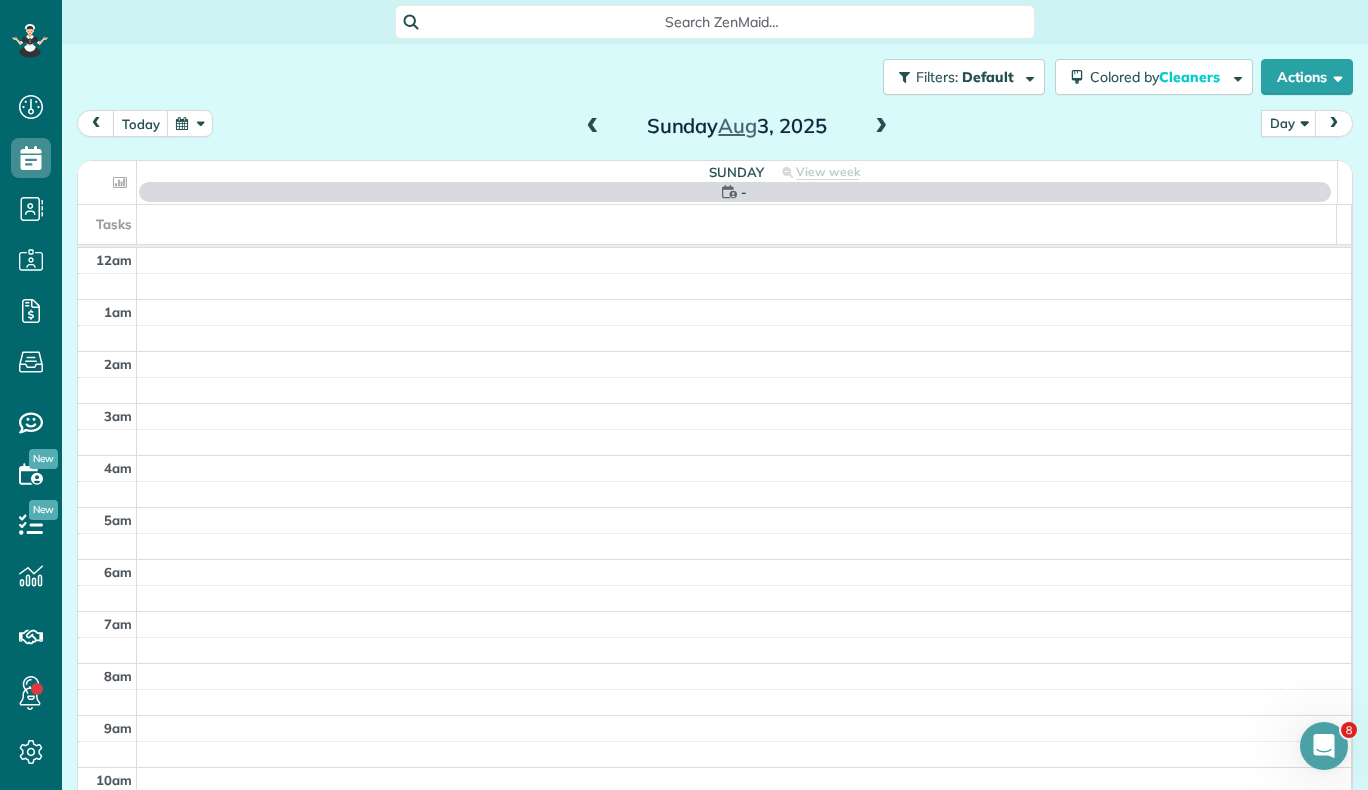 scroll, scrollTop: 365, scrollLeft: 0, axis: vertical 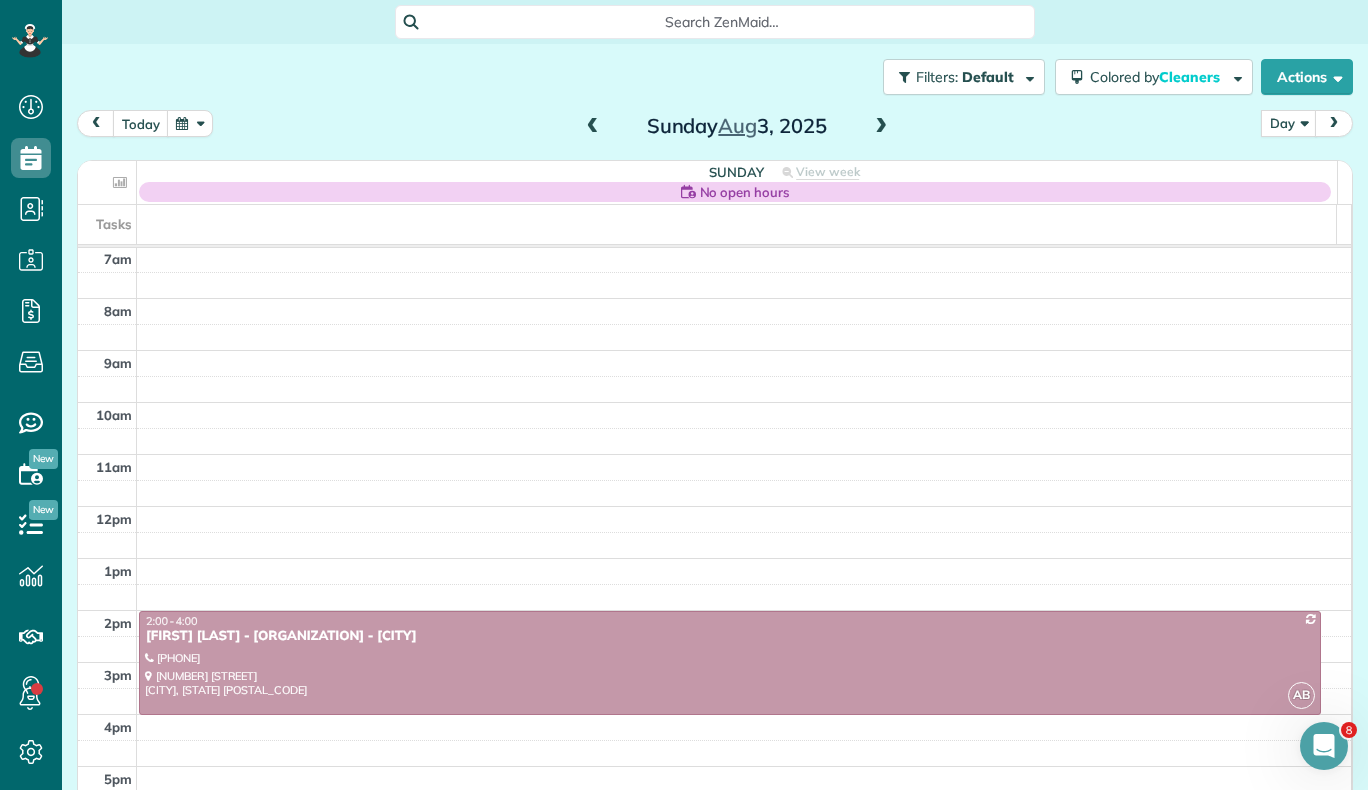 click at bounding box center (1334, 123) 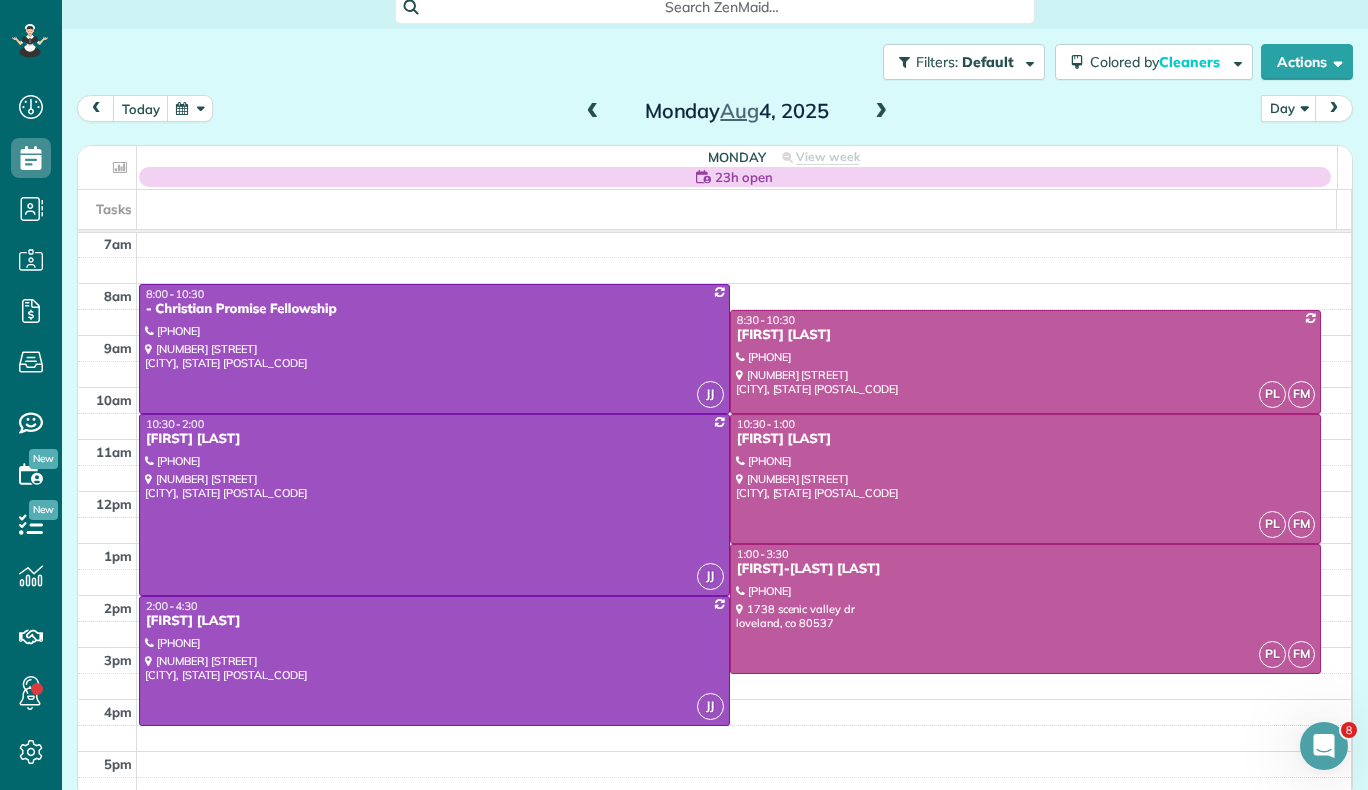scroll, scrollTop: 26, scrollLeft: 0, axis: vertical 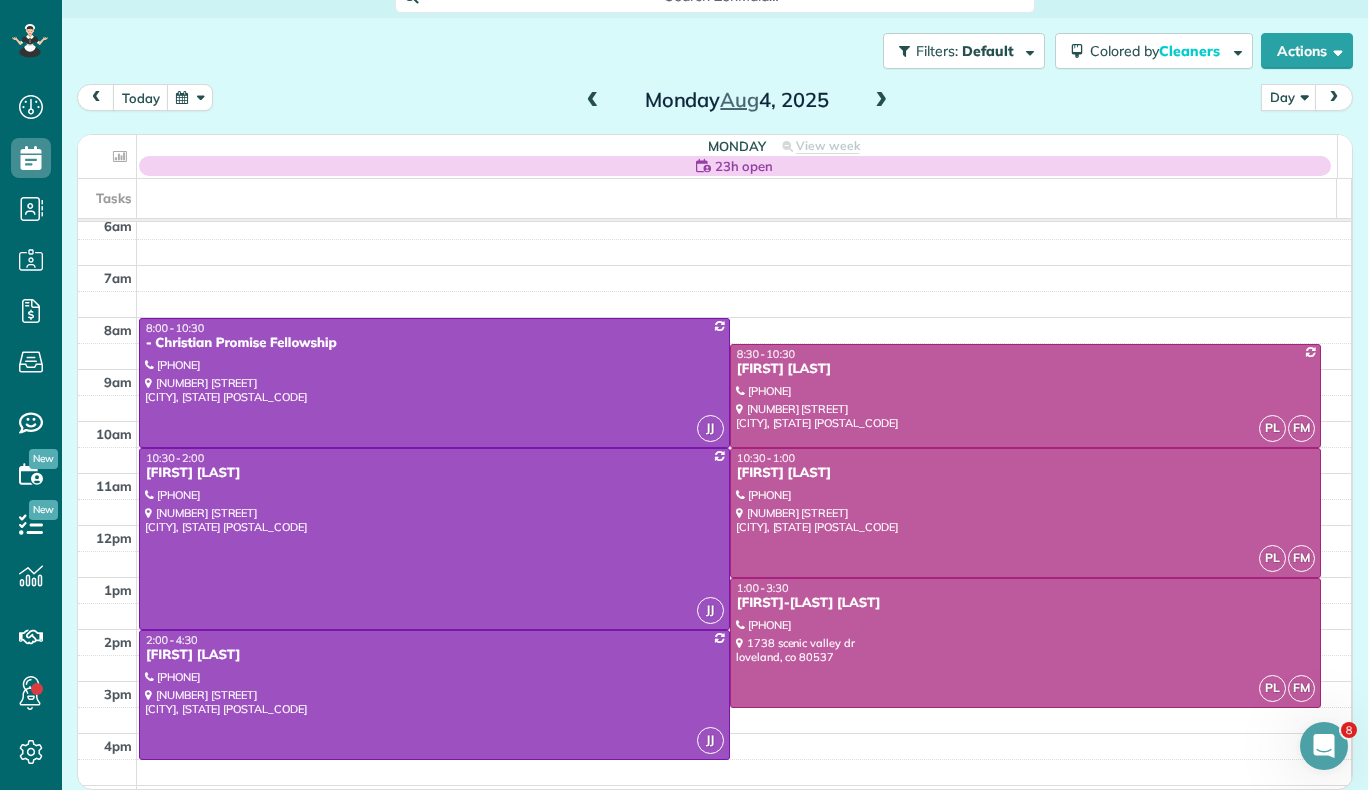 click at bounding box center (881, 101) 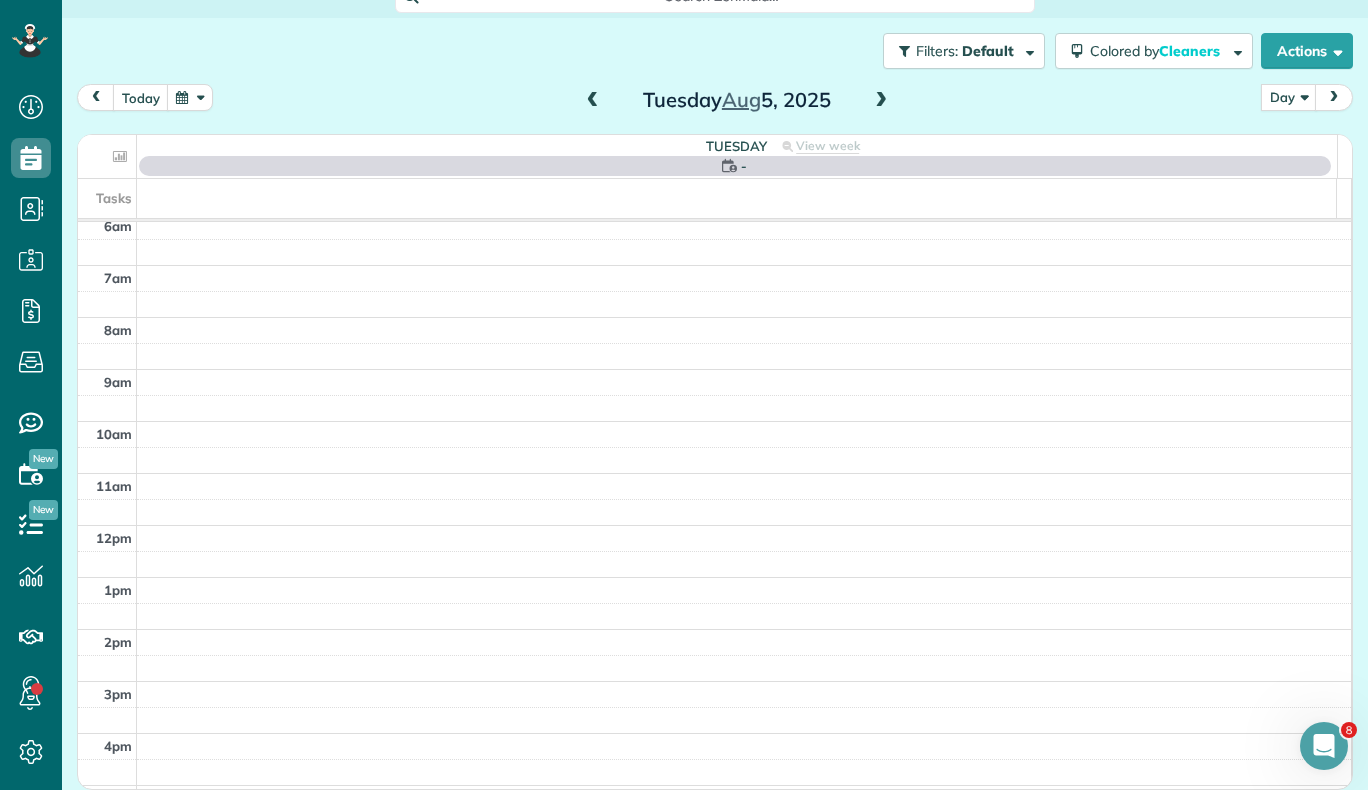 scroll, scrollTop: 365, scrollLeft: 0, axis: vertical 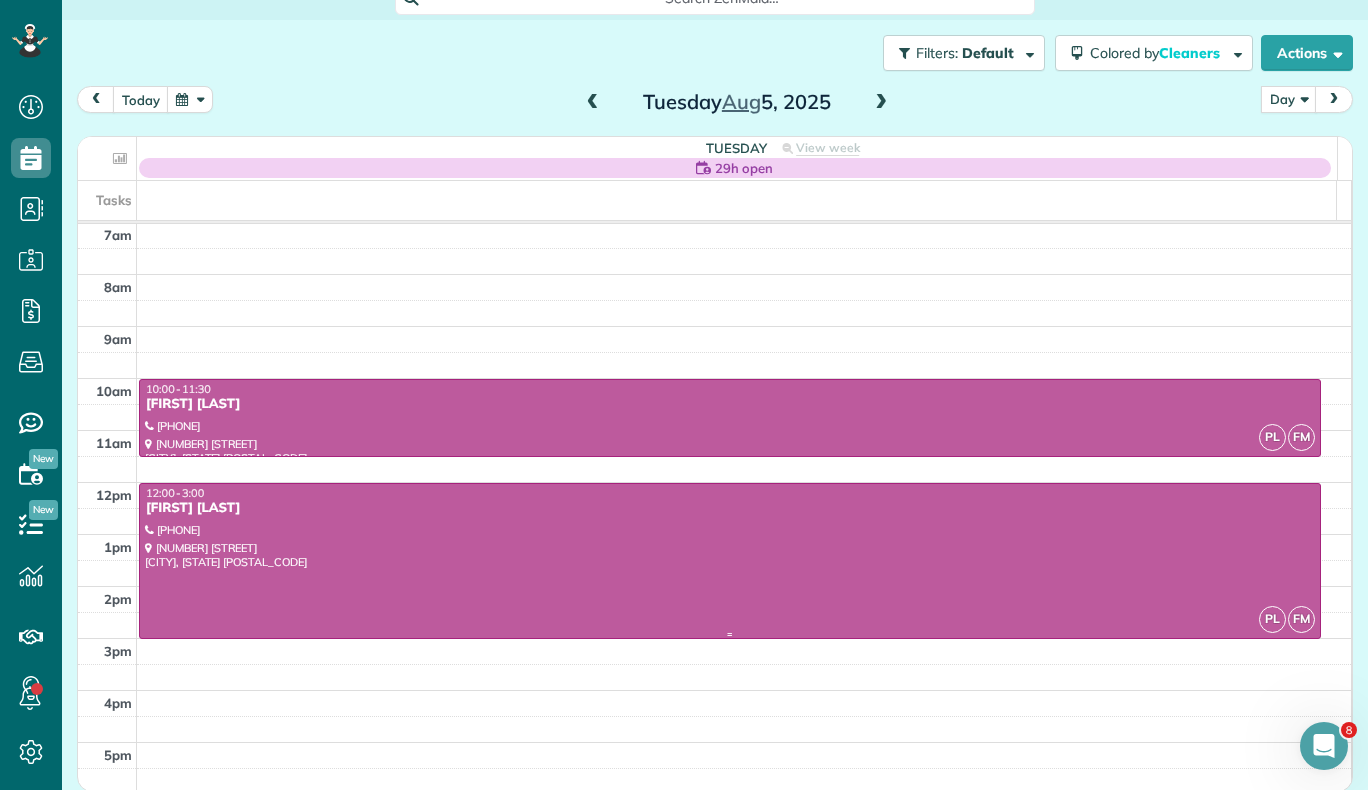 click at bounding box center (730, 561) 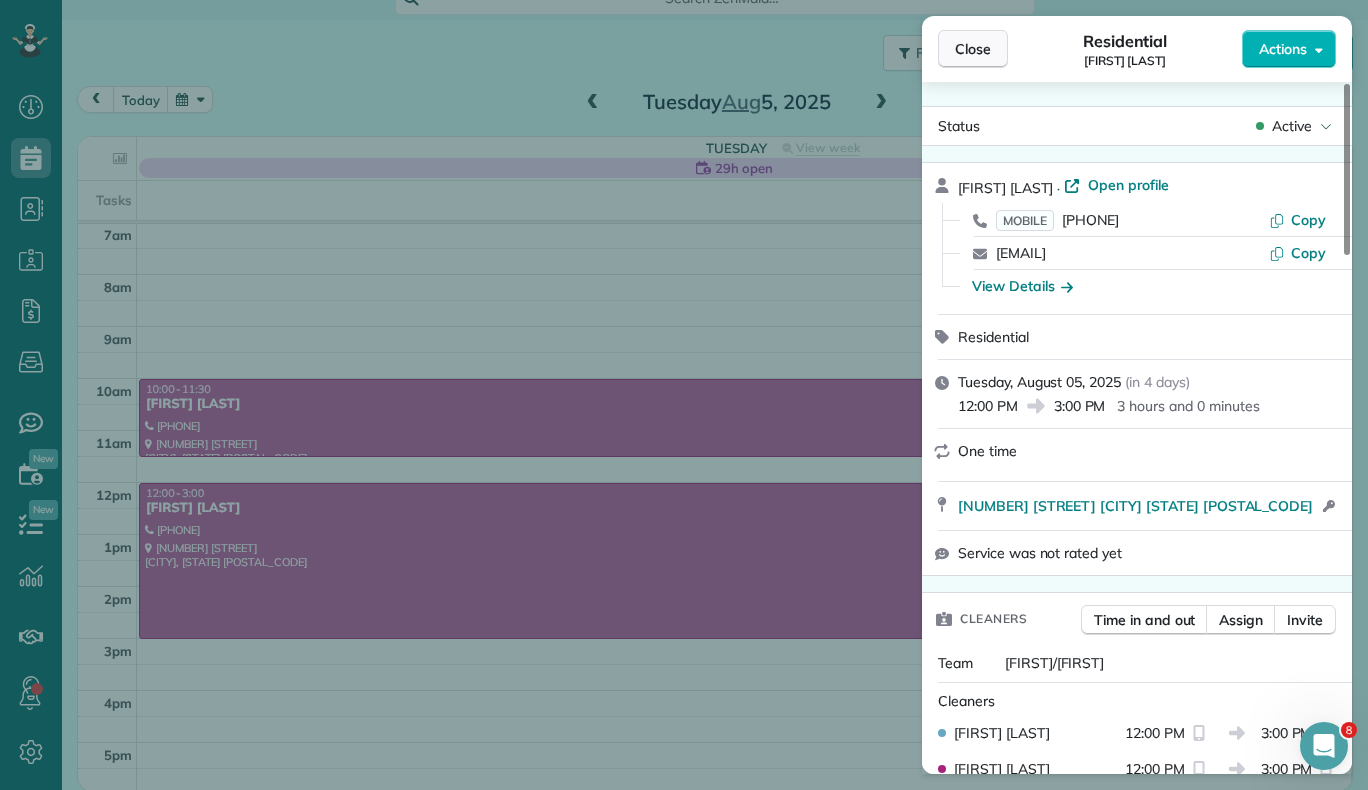 click on "Close" at bounding box center (973, 49) 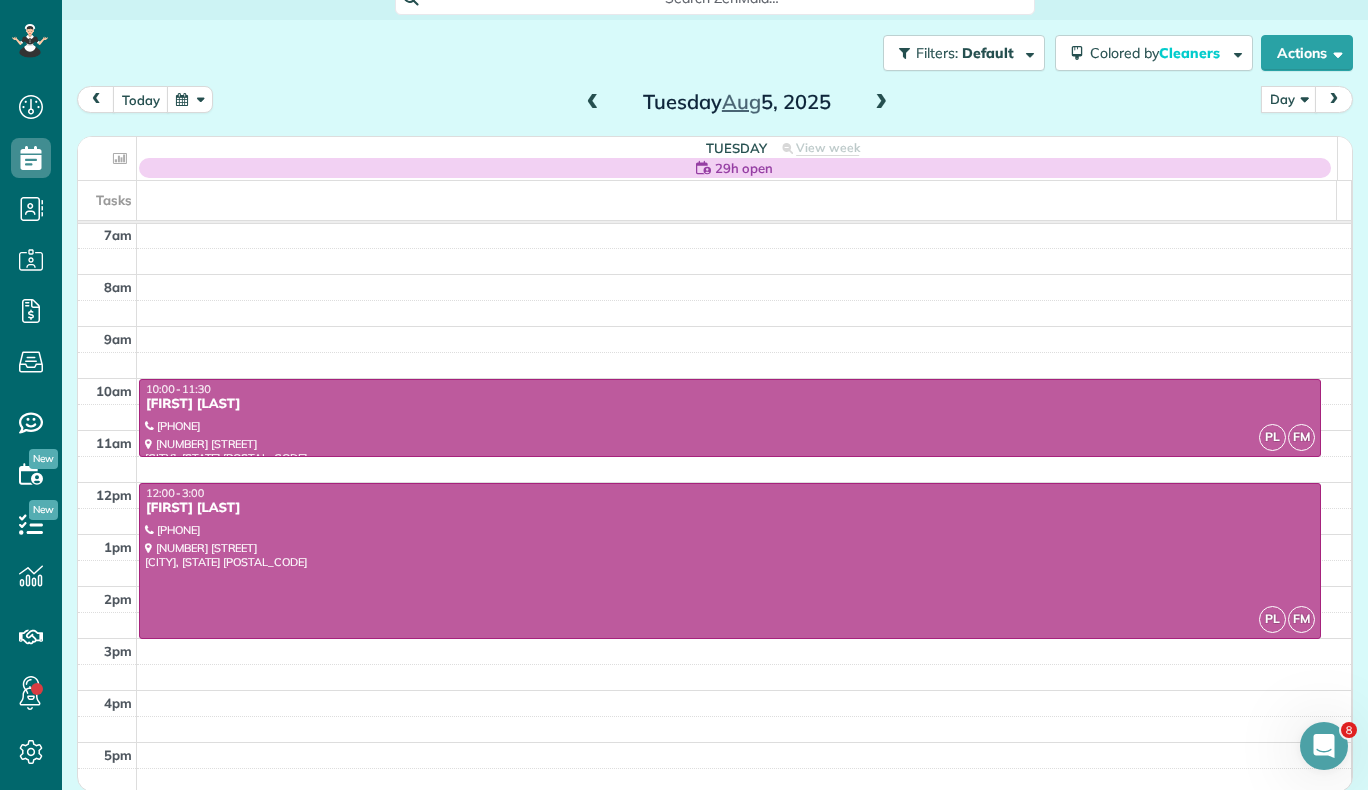 click at bounding box center [881, 103] 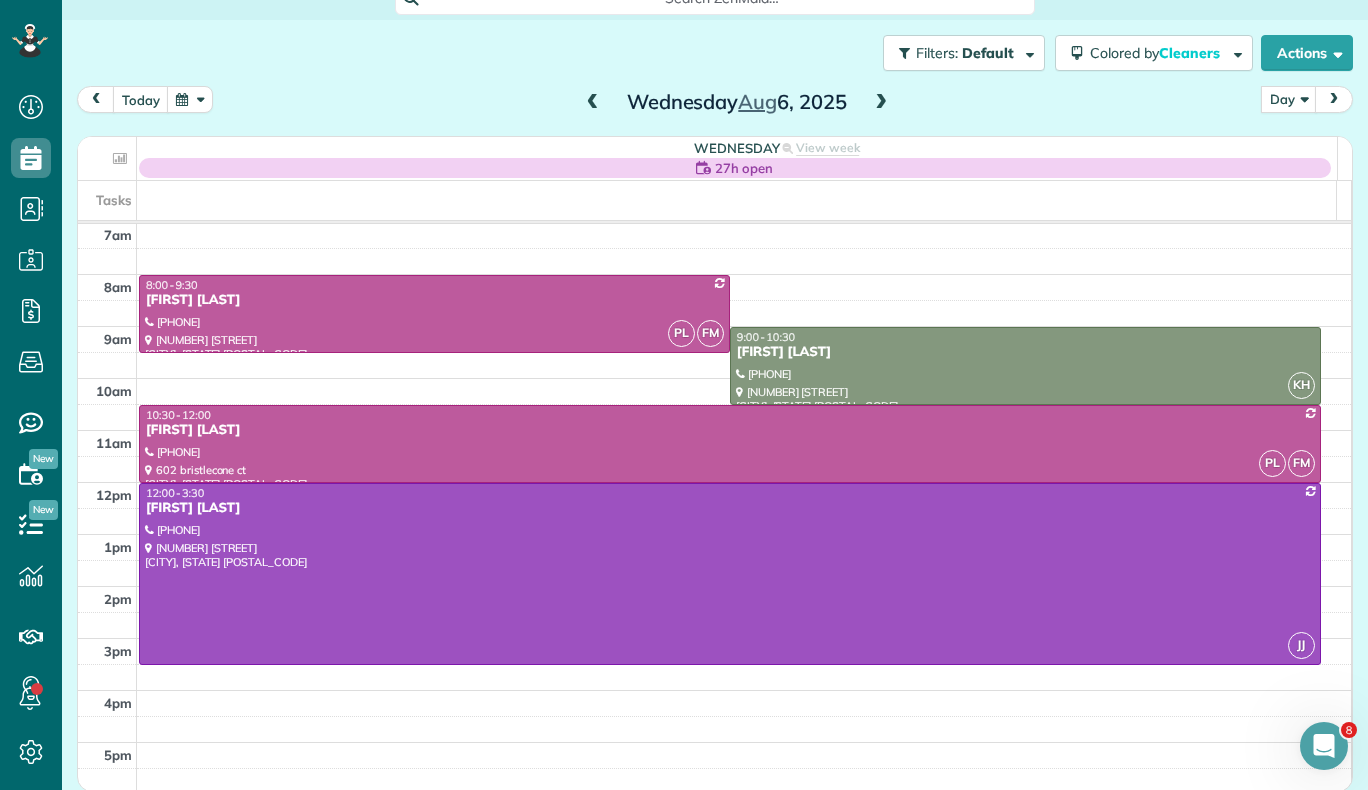 click at bounding box center (593, 103) 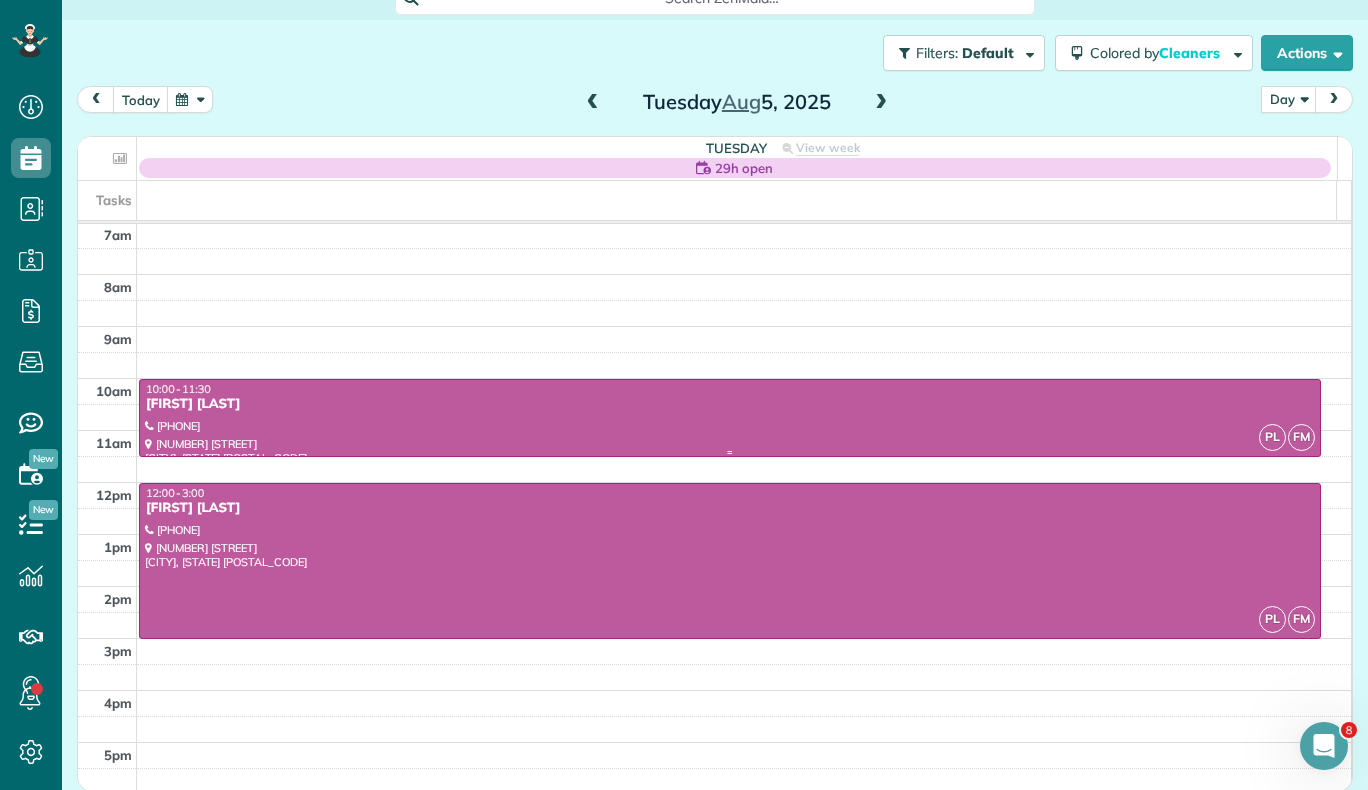 click at bounding box center (730, 418) 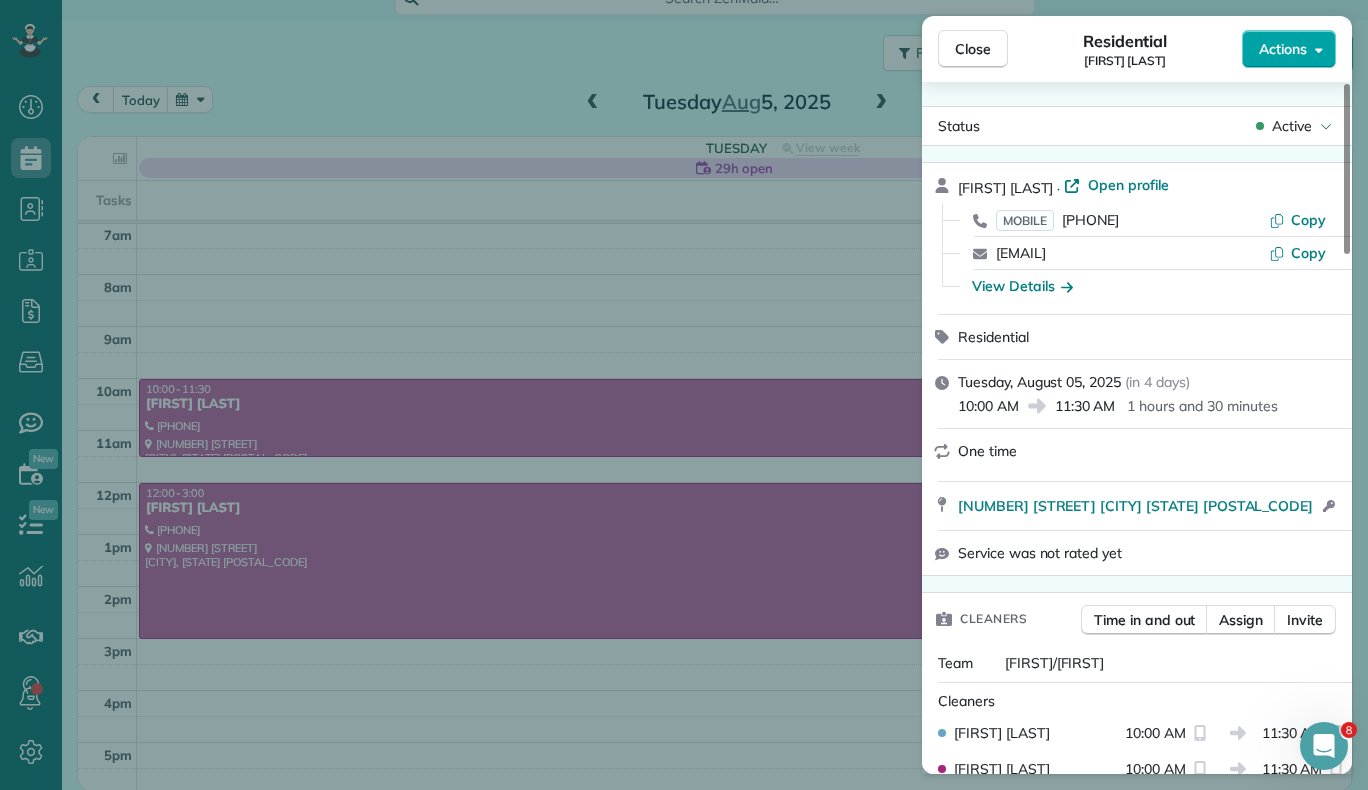 click on "Actions" at bounding box center (1283, 49) 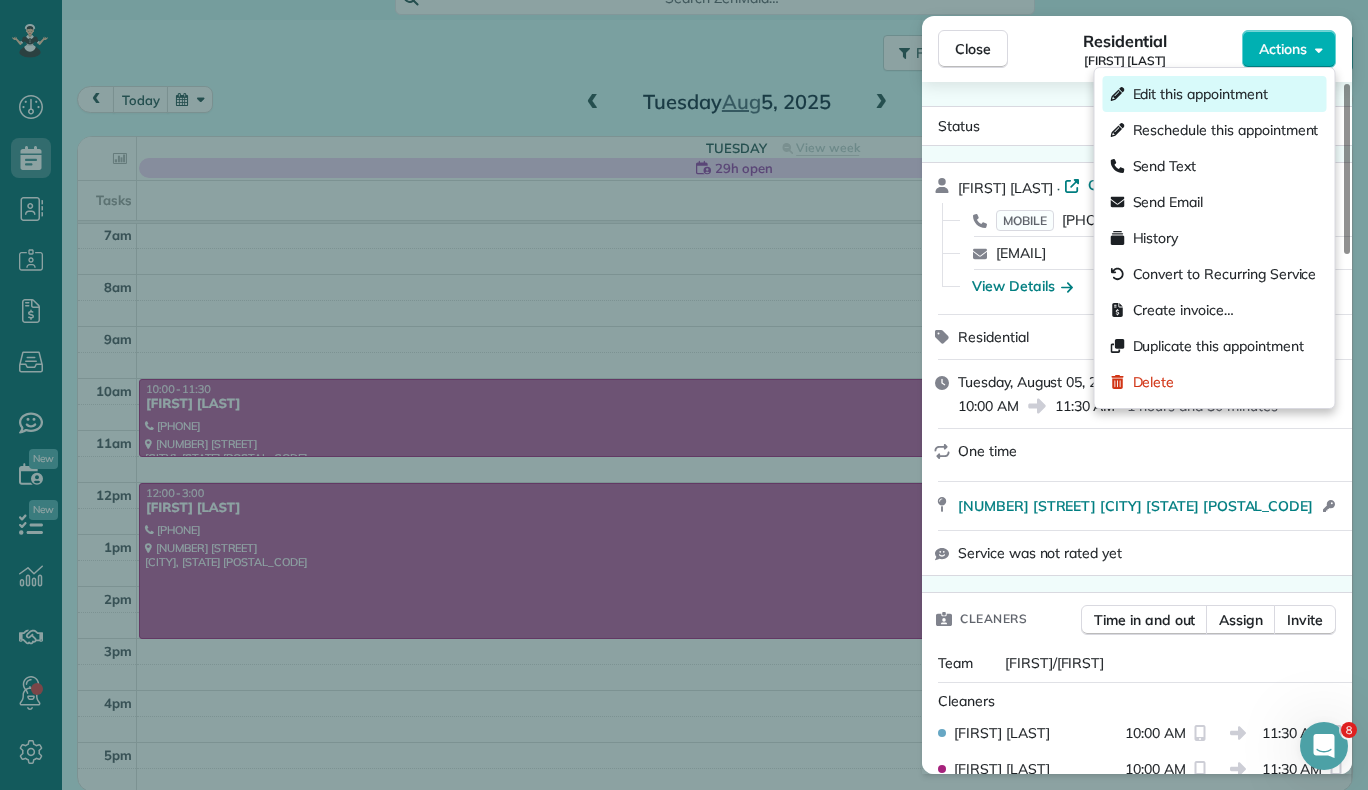 click on "Edit this appointment" at bounding box center (1215, 94) 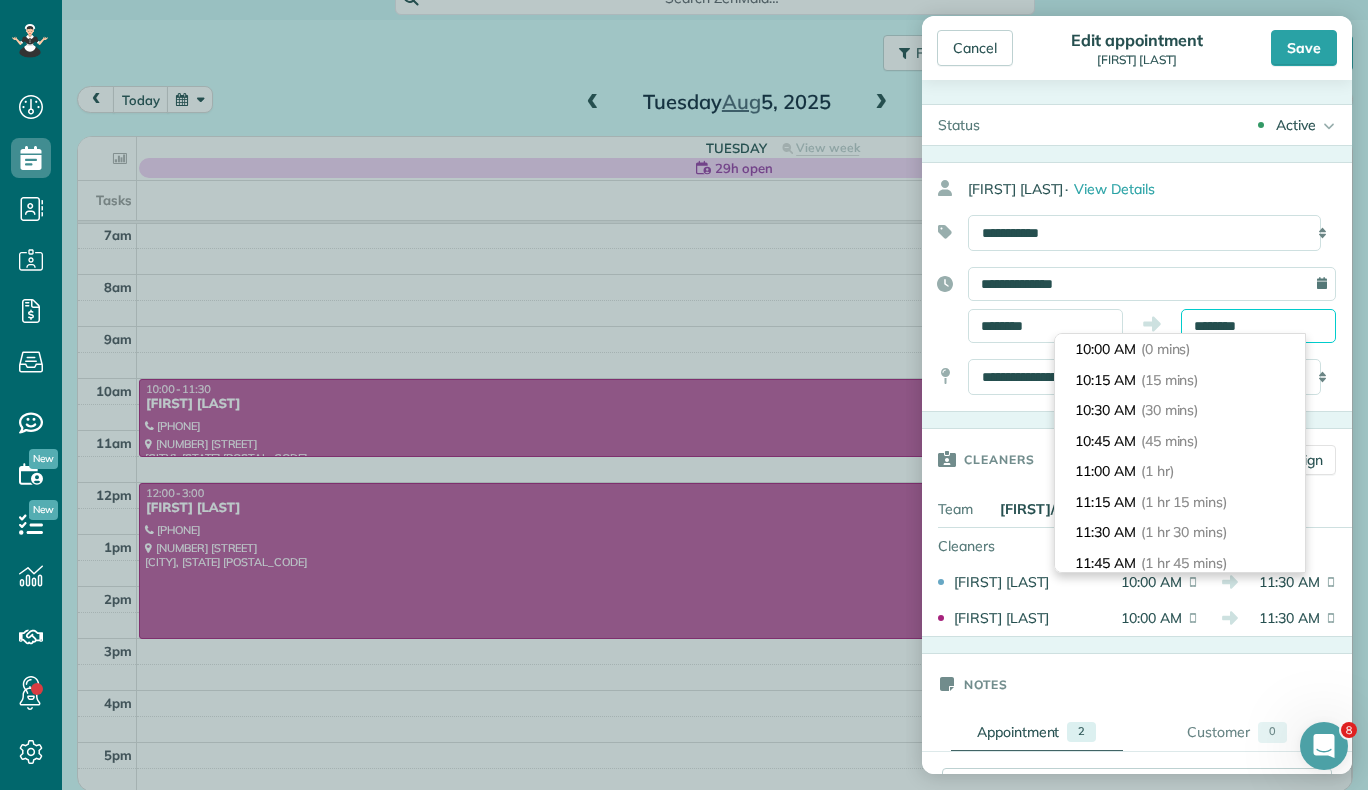 click on "********" at bounding box center [1258, 326] 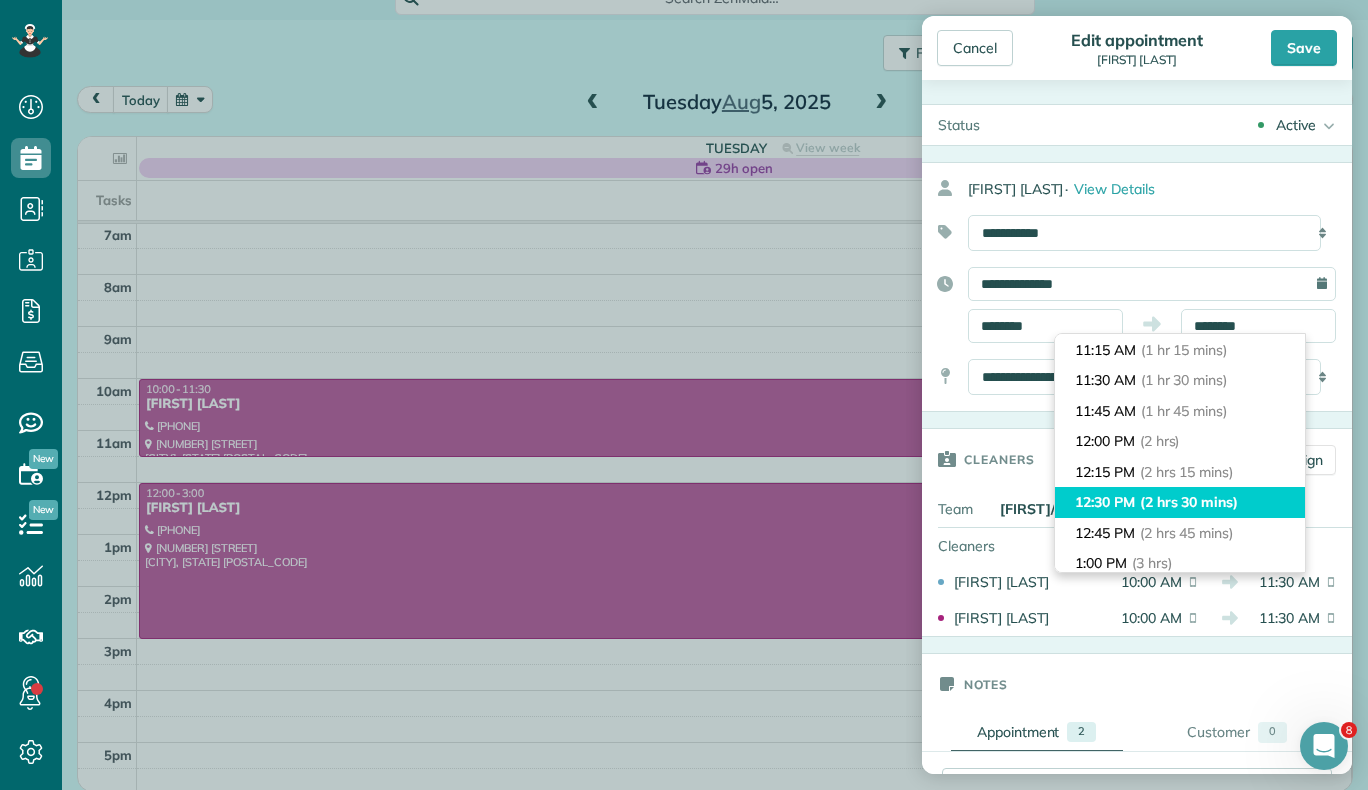 type on "********" 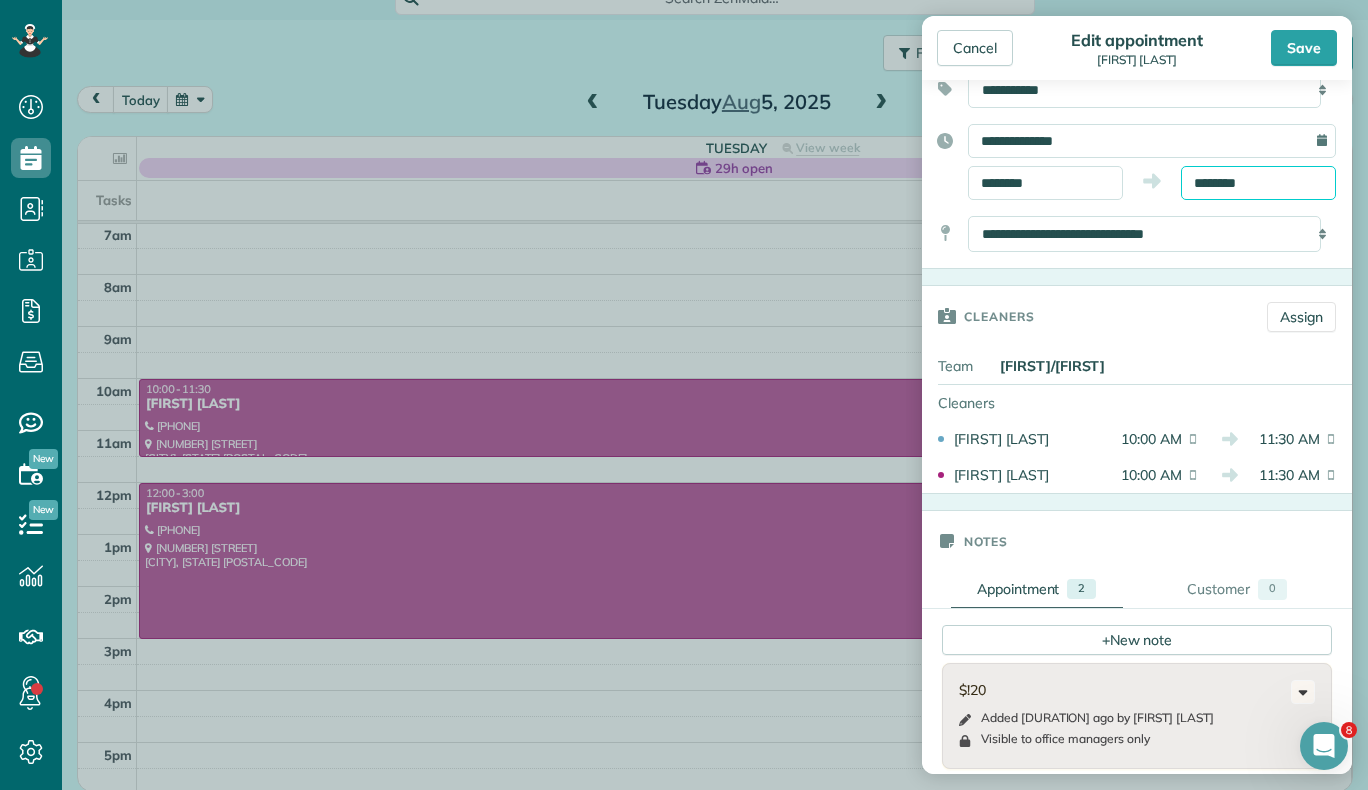 scroll, scrollTop: 144, scrollLeft: 0, axis: vertical 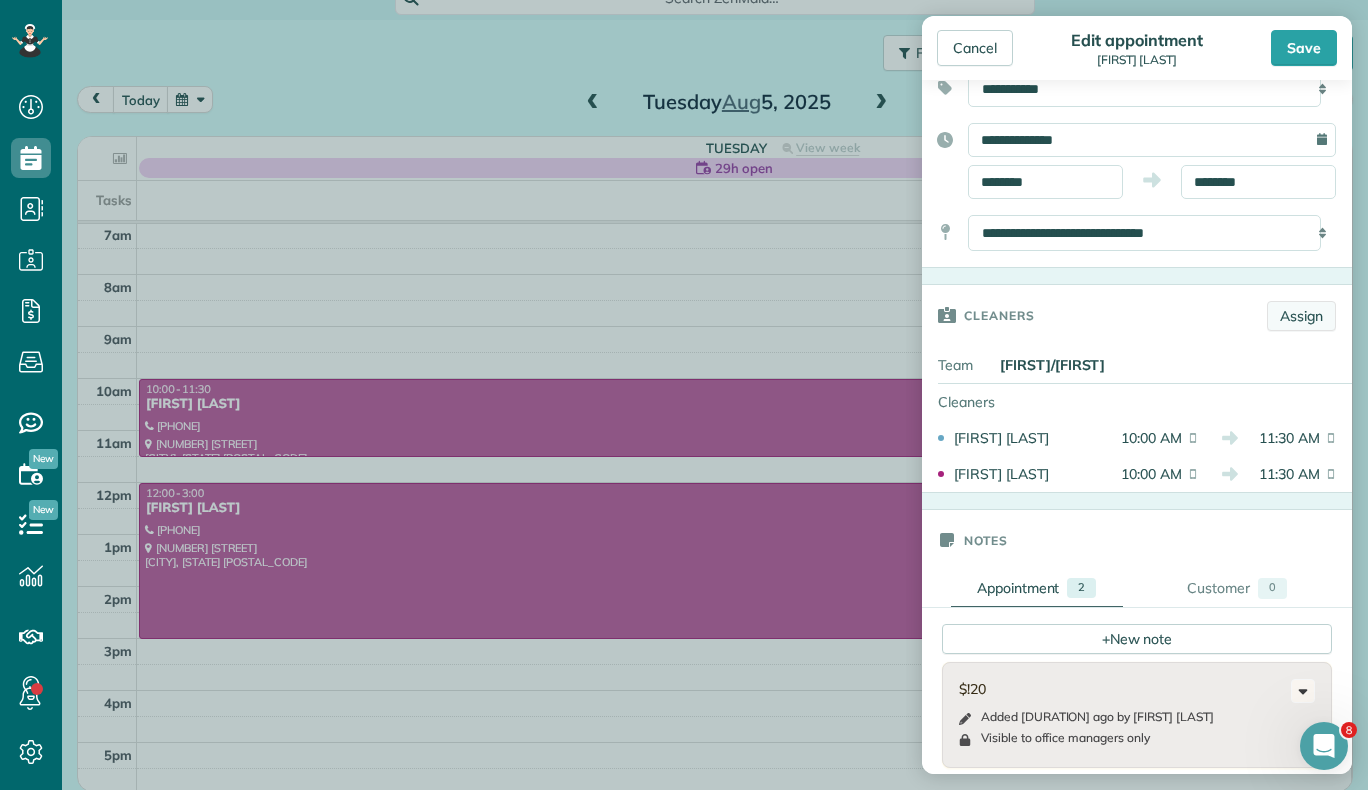click on "Assign" at bounding box center [1301, 316] 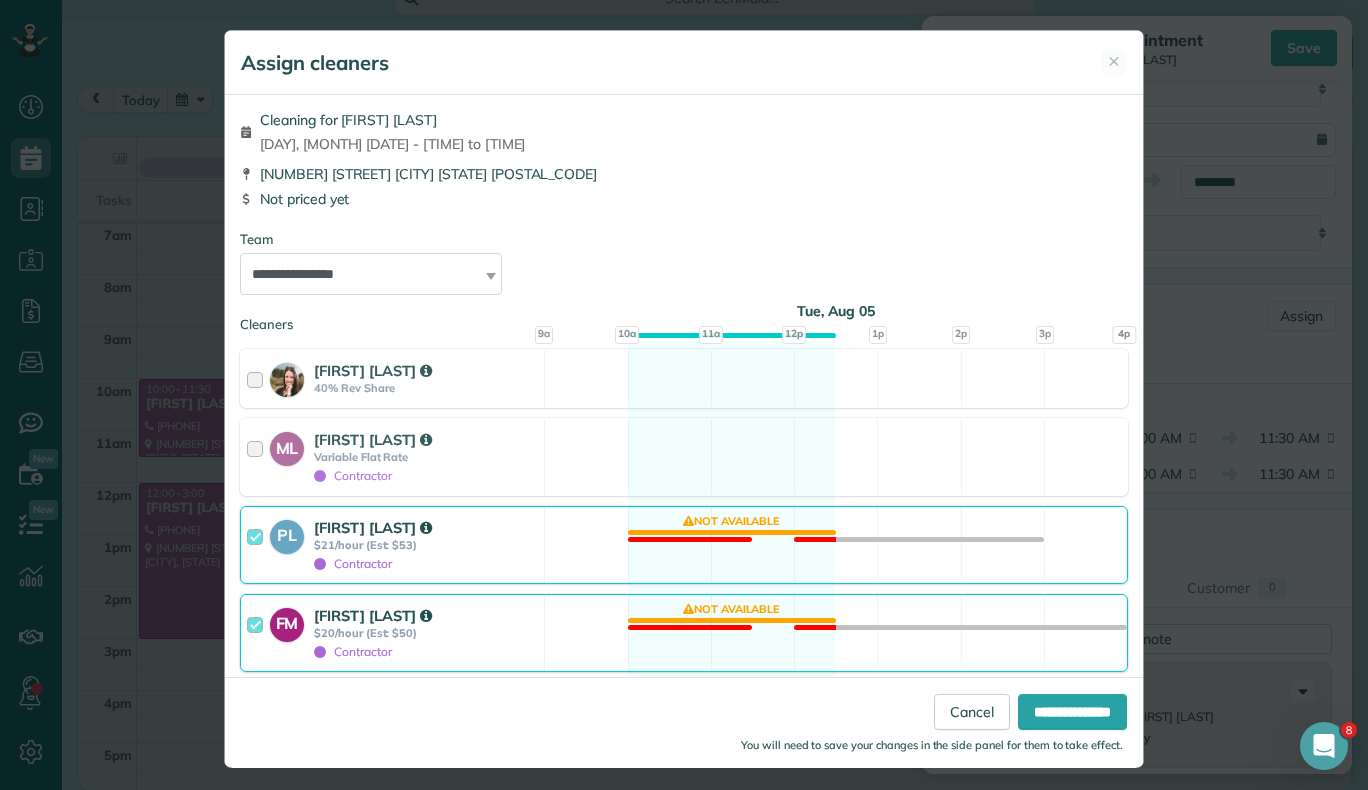 click at bounding box center [258, 545] 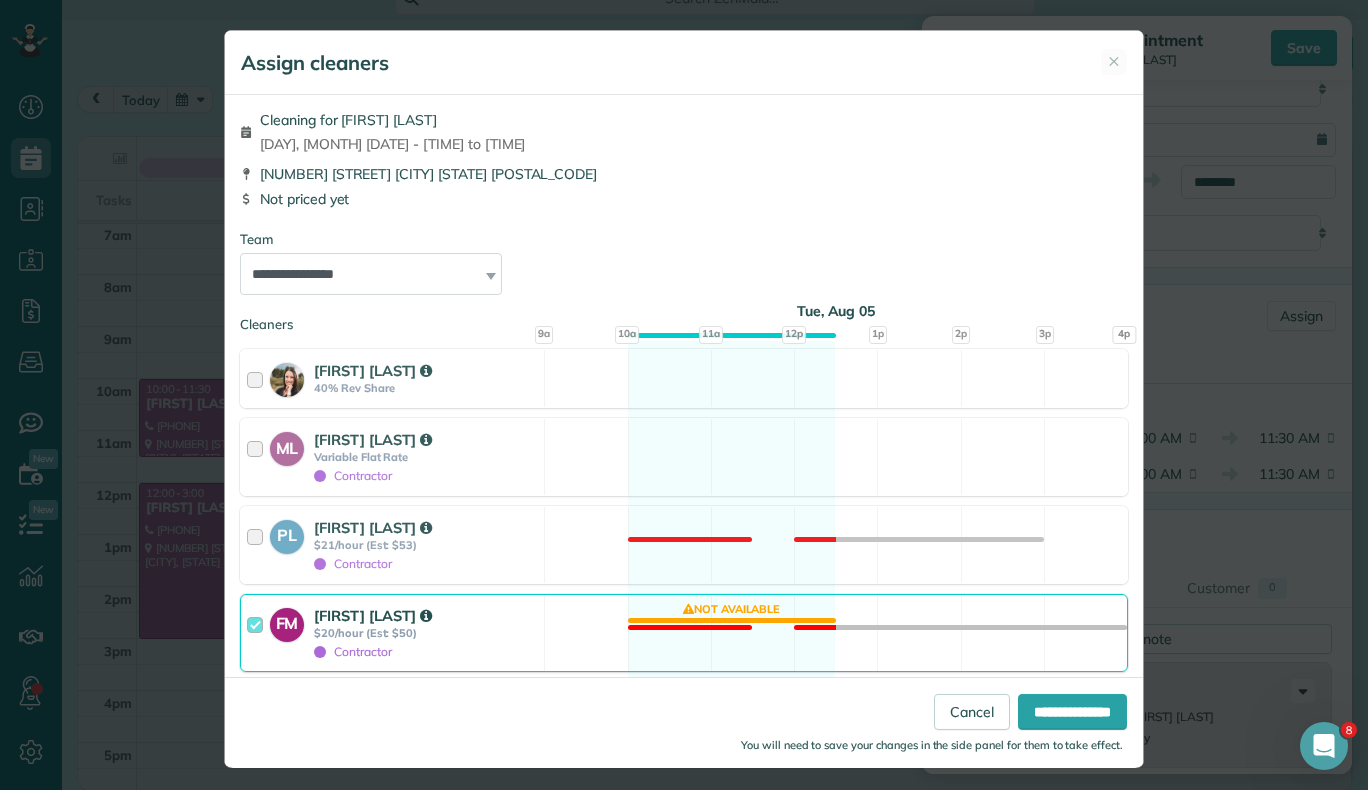 click at bounding box center [258, 633] 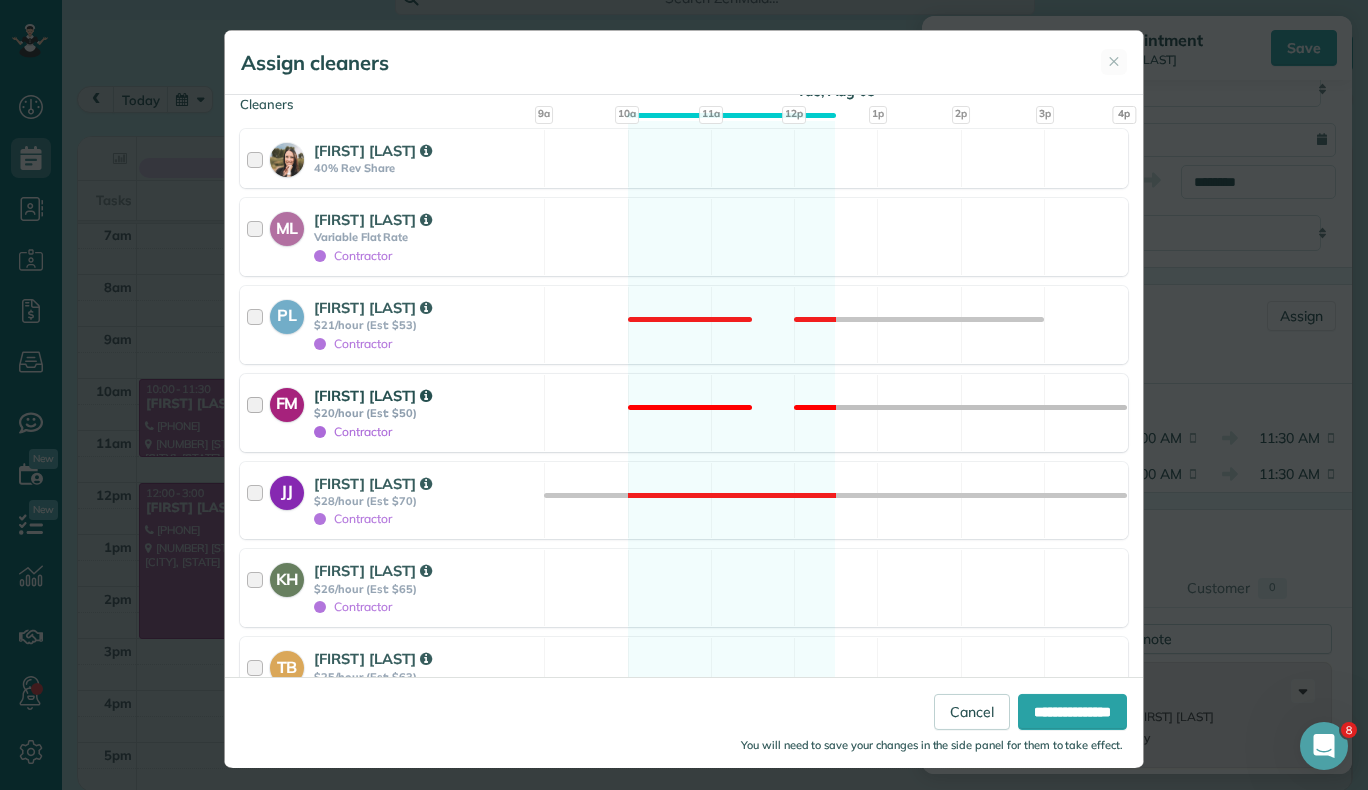 scroll, scrollTop: 221, scrollLeft: 0, axis: vertical 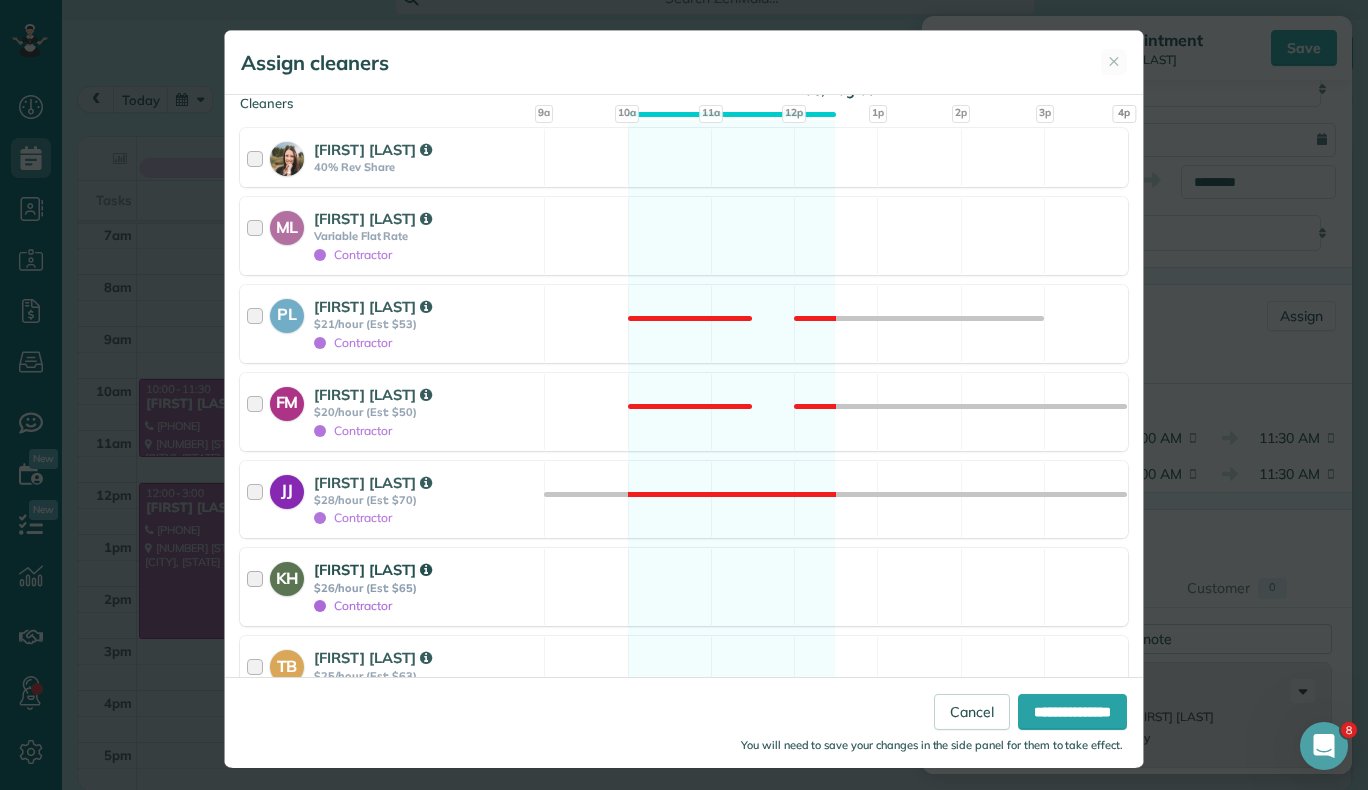 click on "KH" at bounding box center (287, 576) 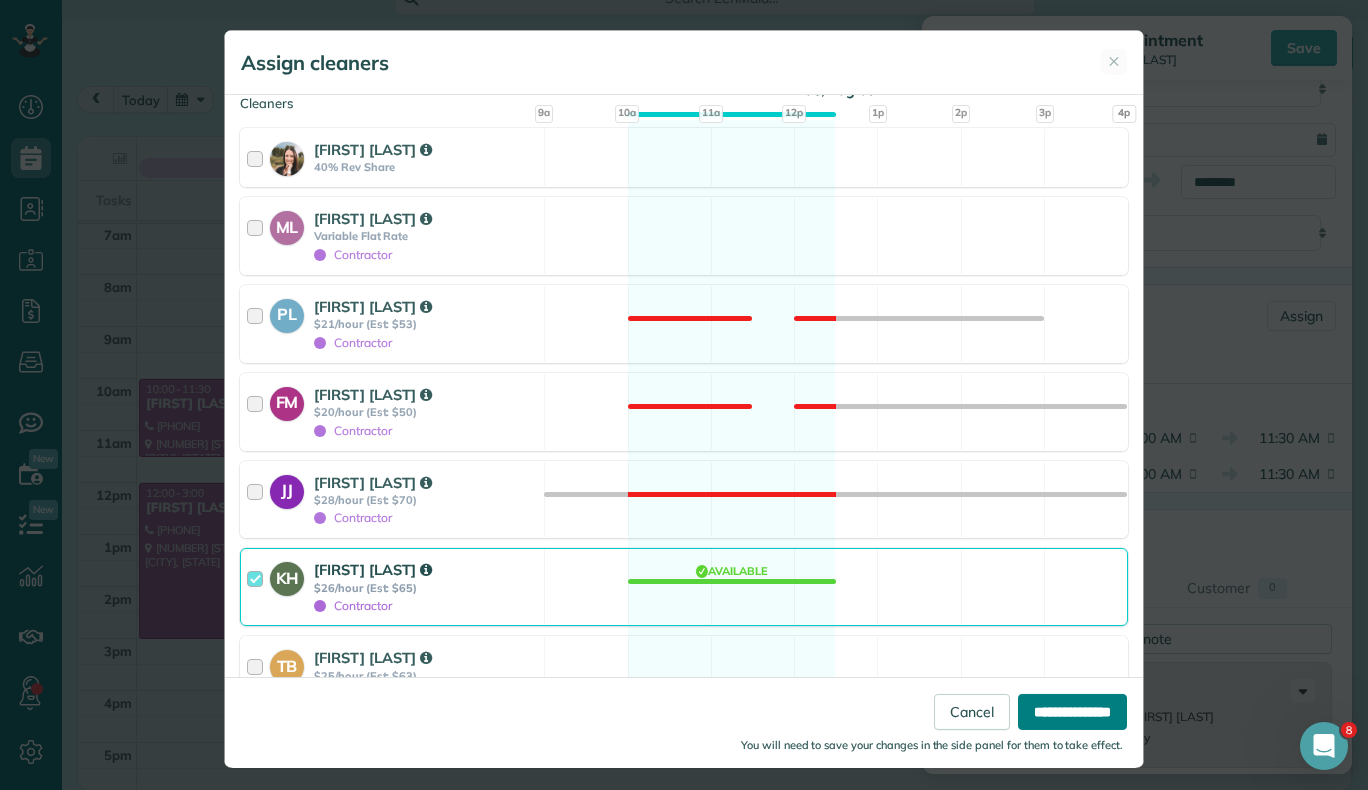 click on "**********" at bounding box center [1072, 711] 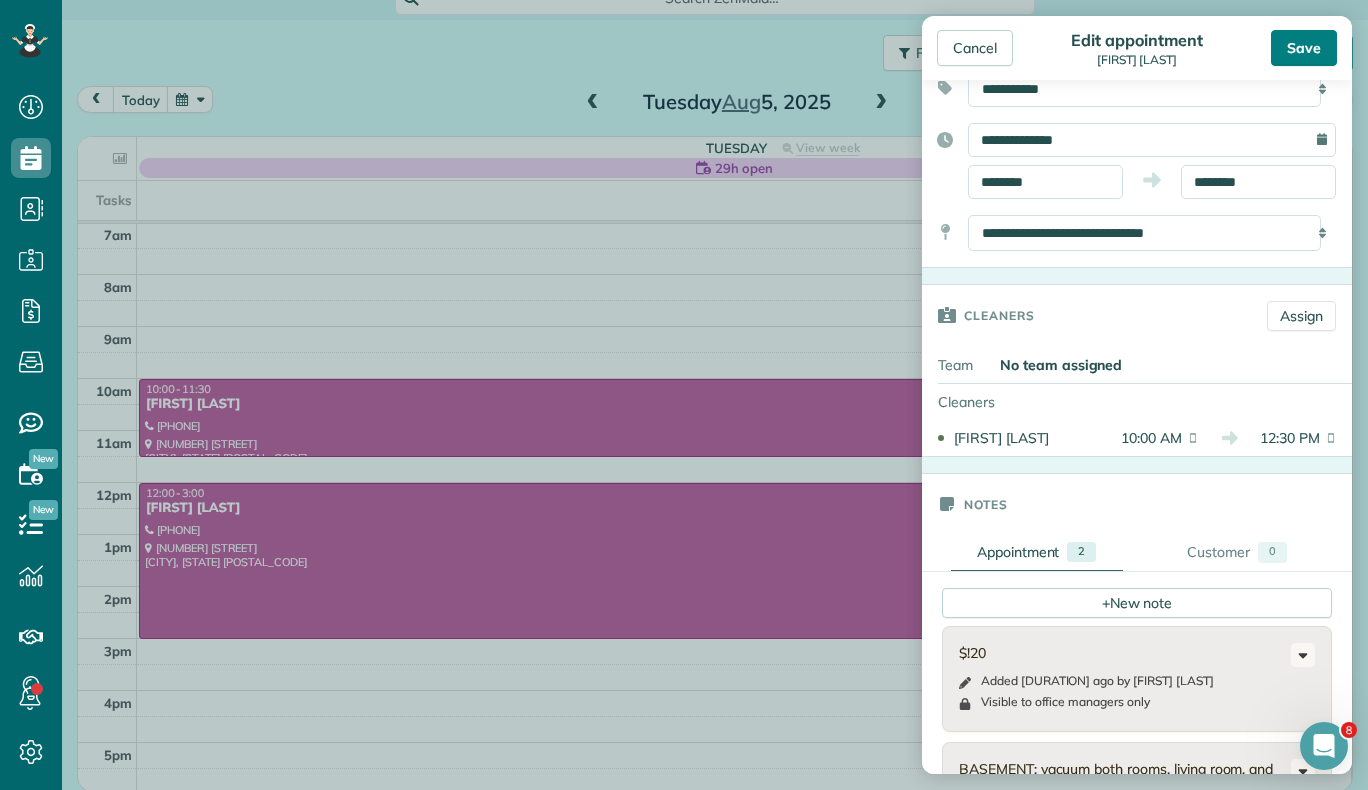 click on "Save" at bounding box center [1304, 48] 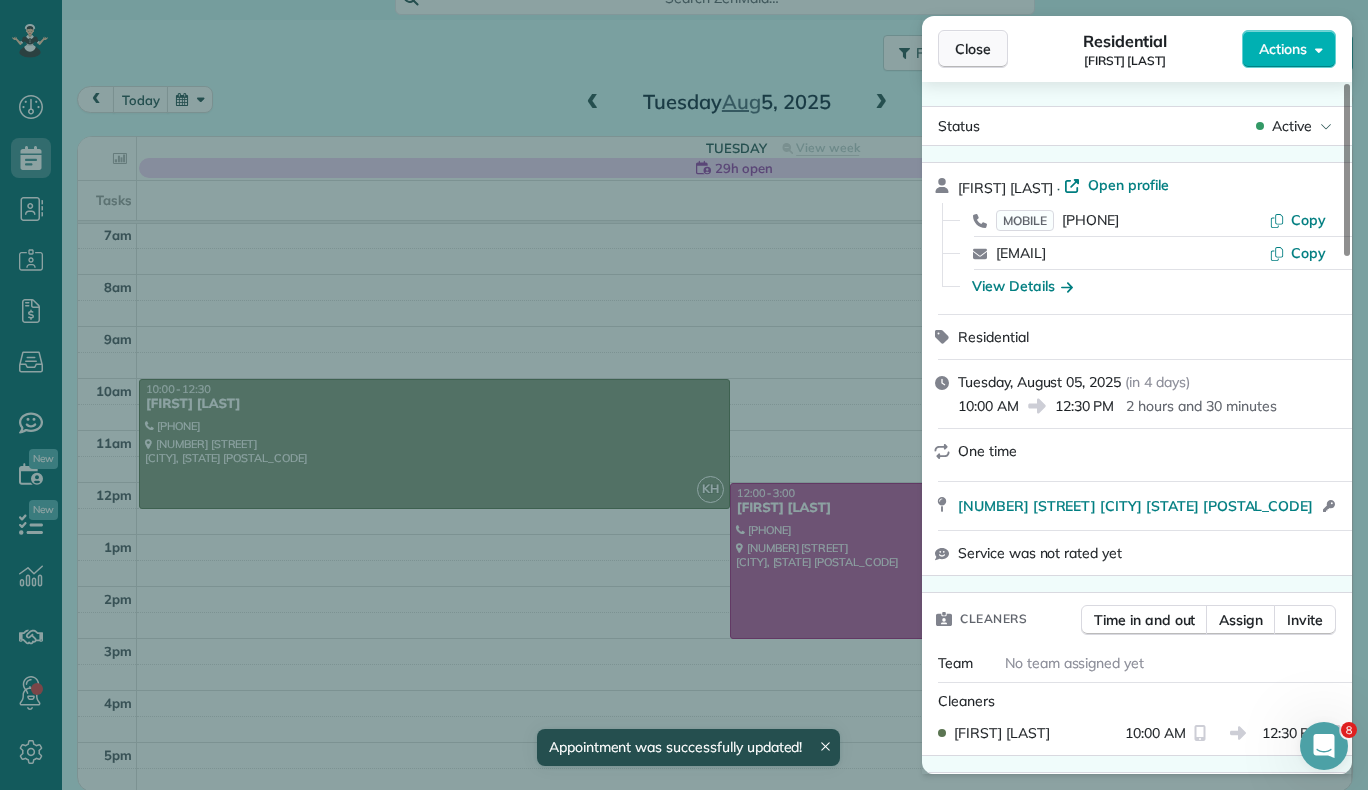 click on "Close" at bounding box center [973, 49] 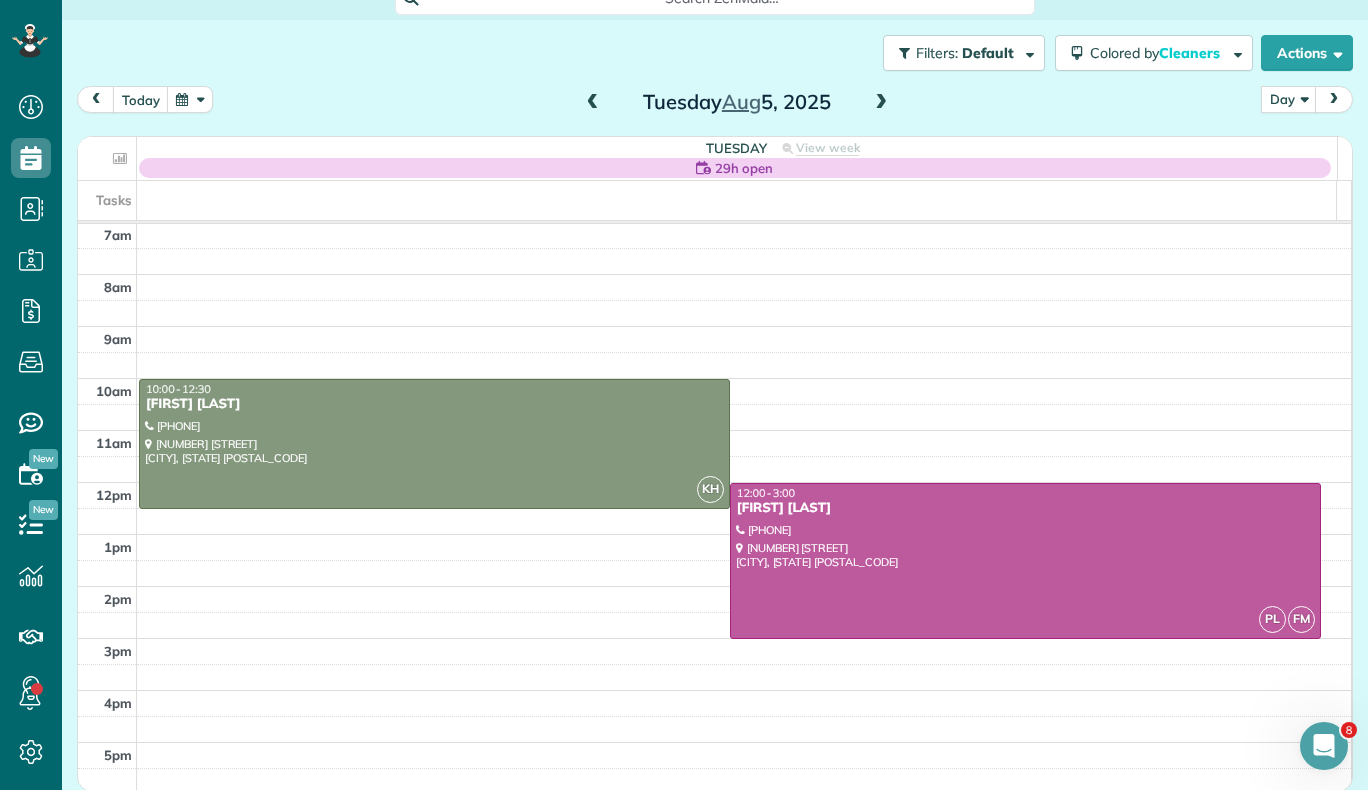 click at bounding box center [881, 103] 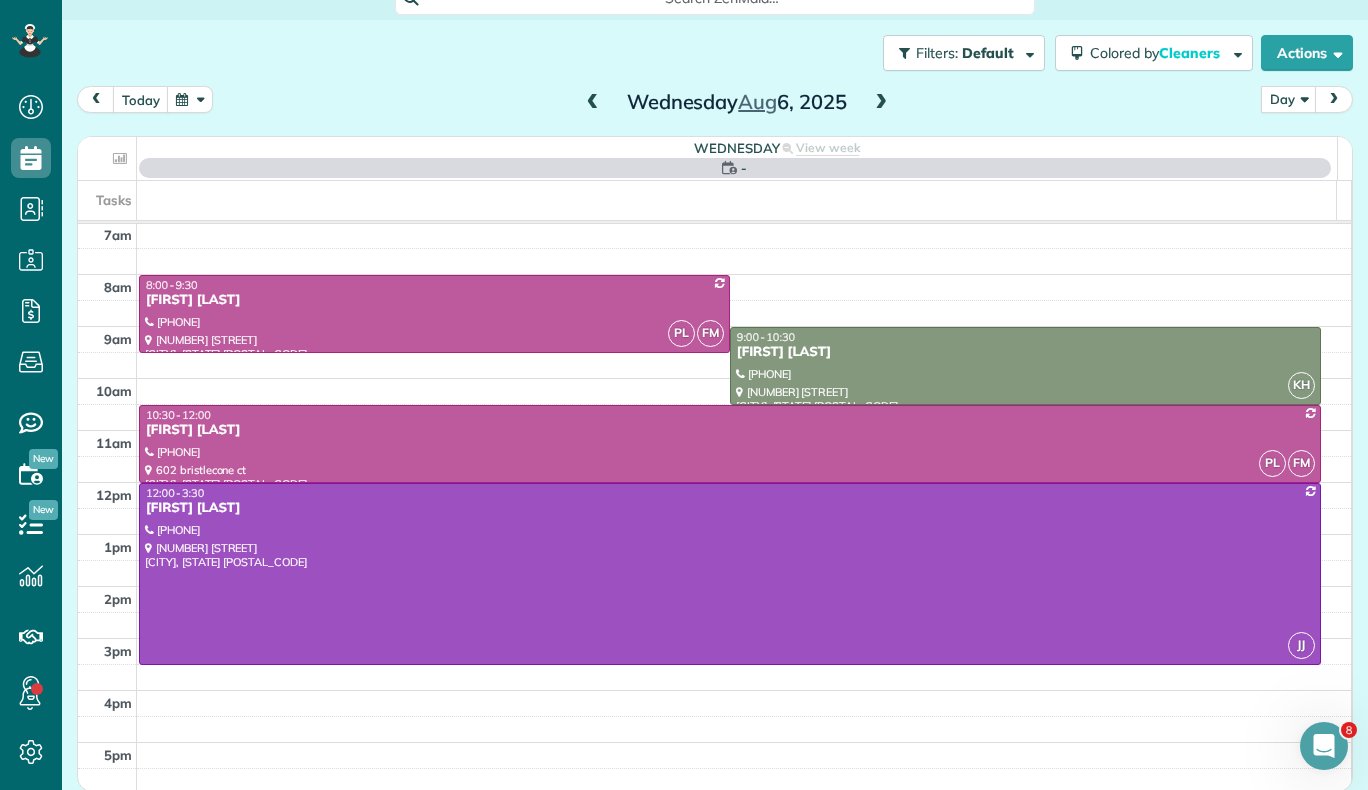 click at bounding box center (593, 103) 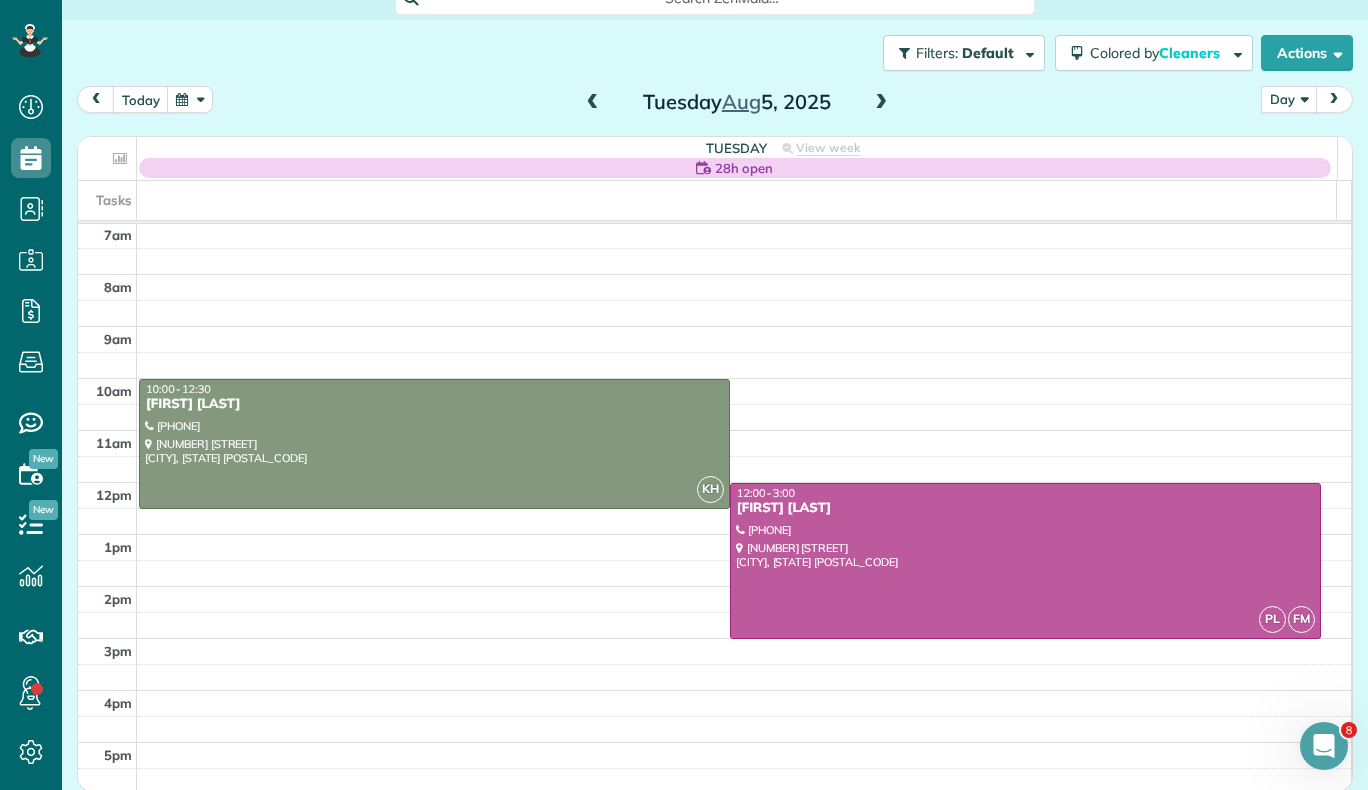 click on "Day" at bounding box center [1289, 99] 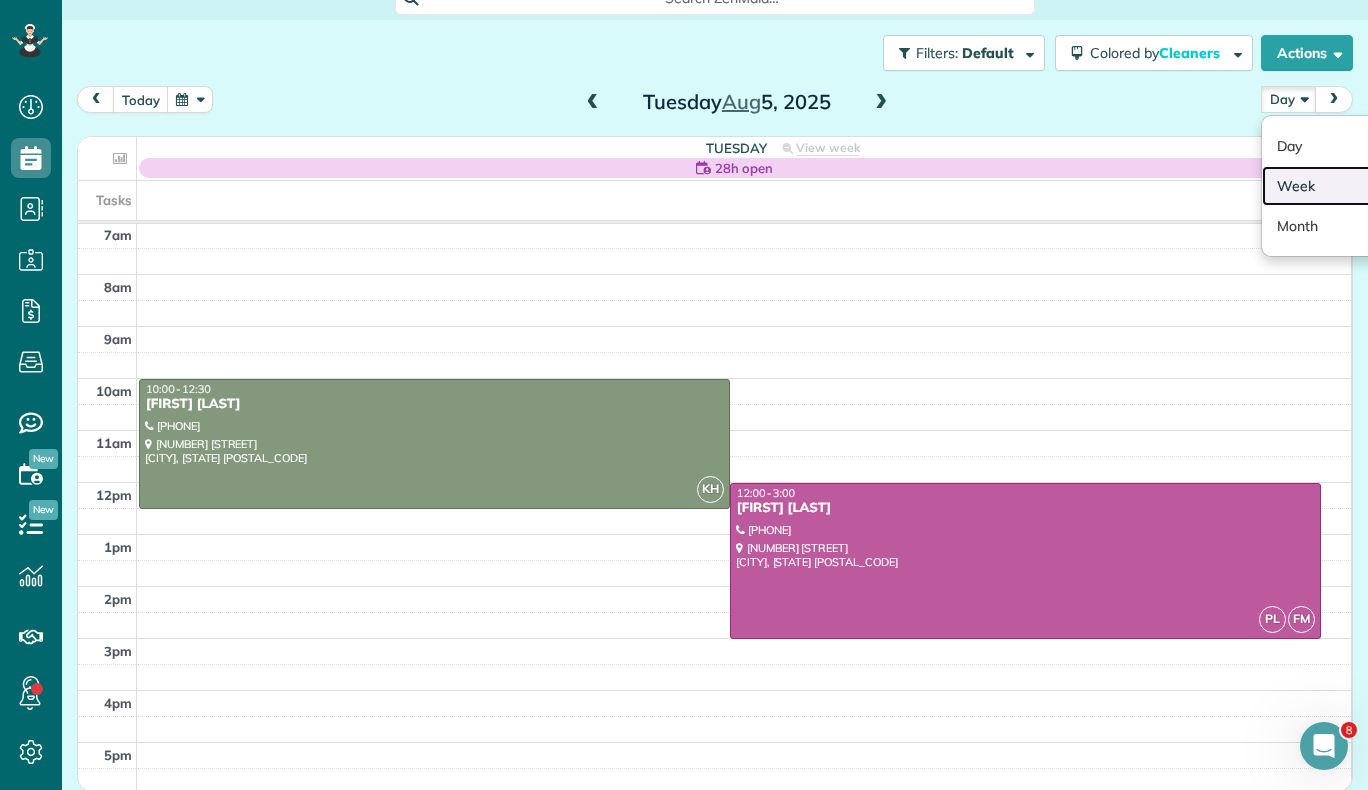 click on "Week" at bounding box center [1341, 186] 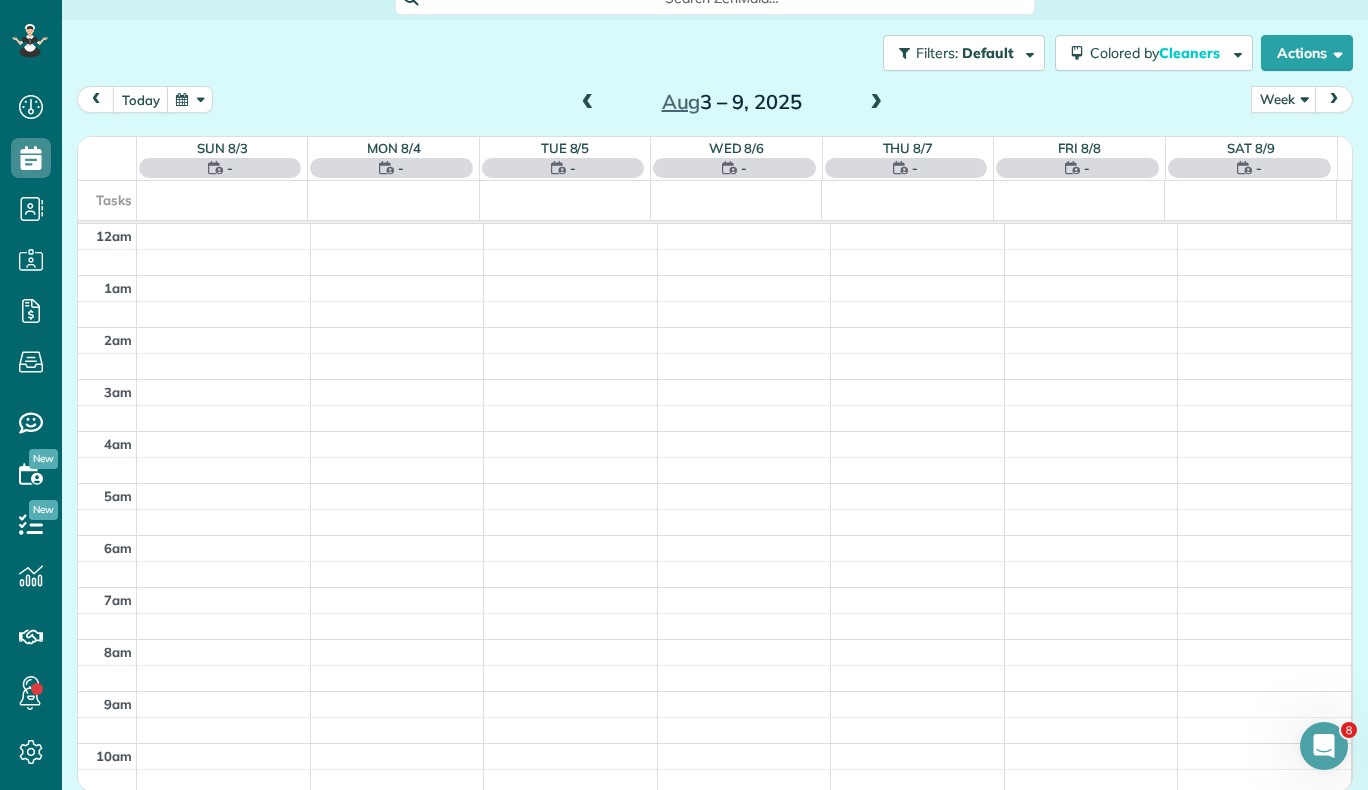 scroll, scrollTop: 365, scrollLeft: 0, axis: vertical 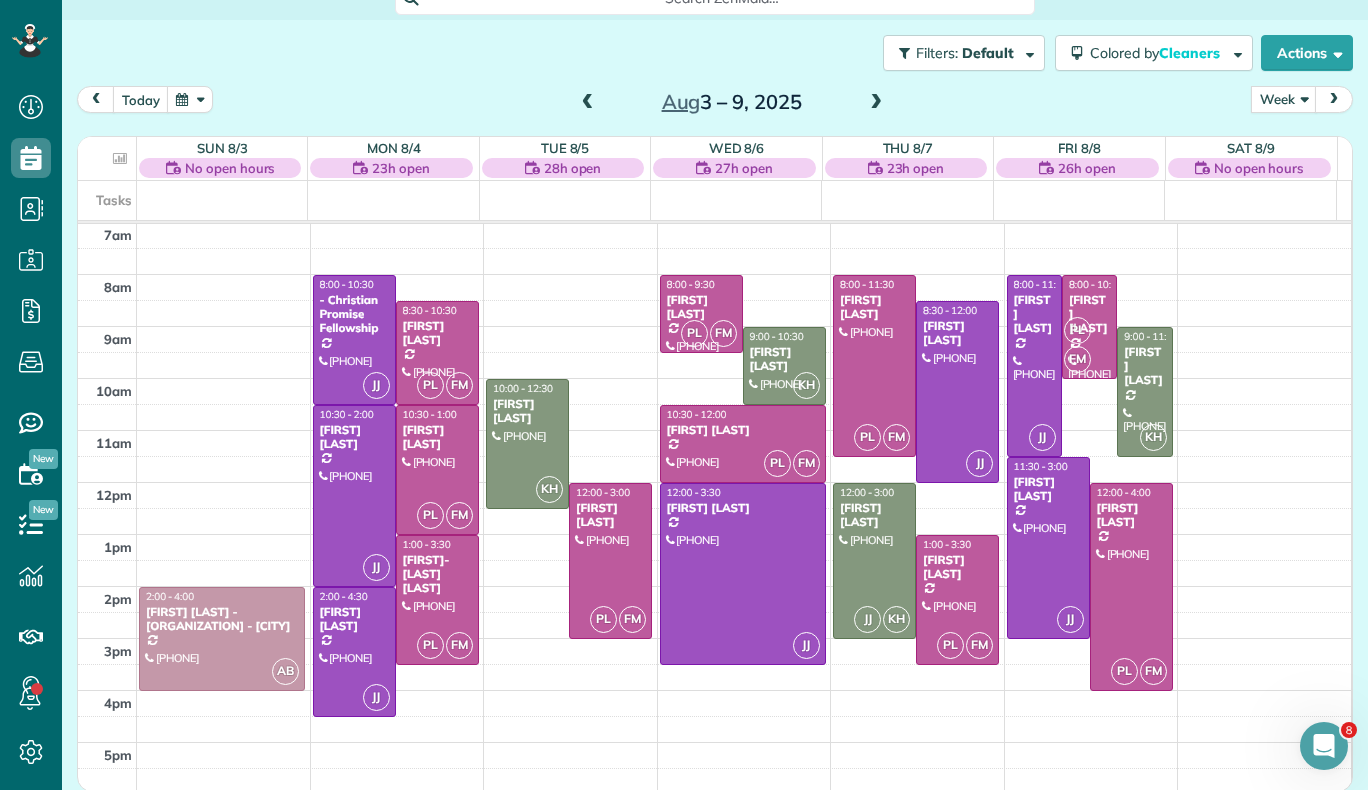 click at bounding box center [876, 103] 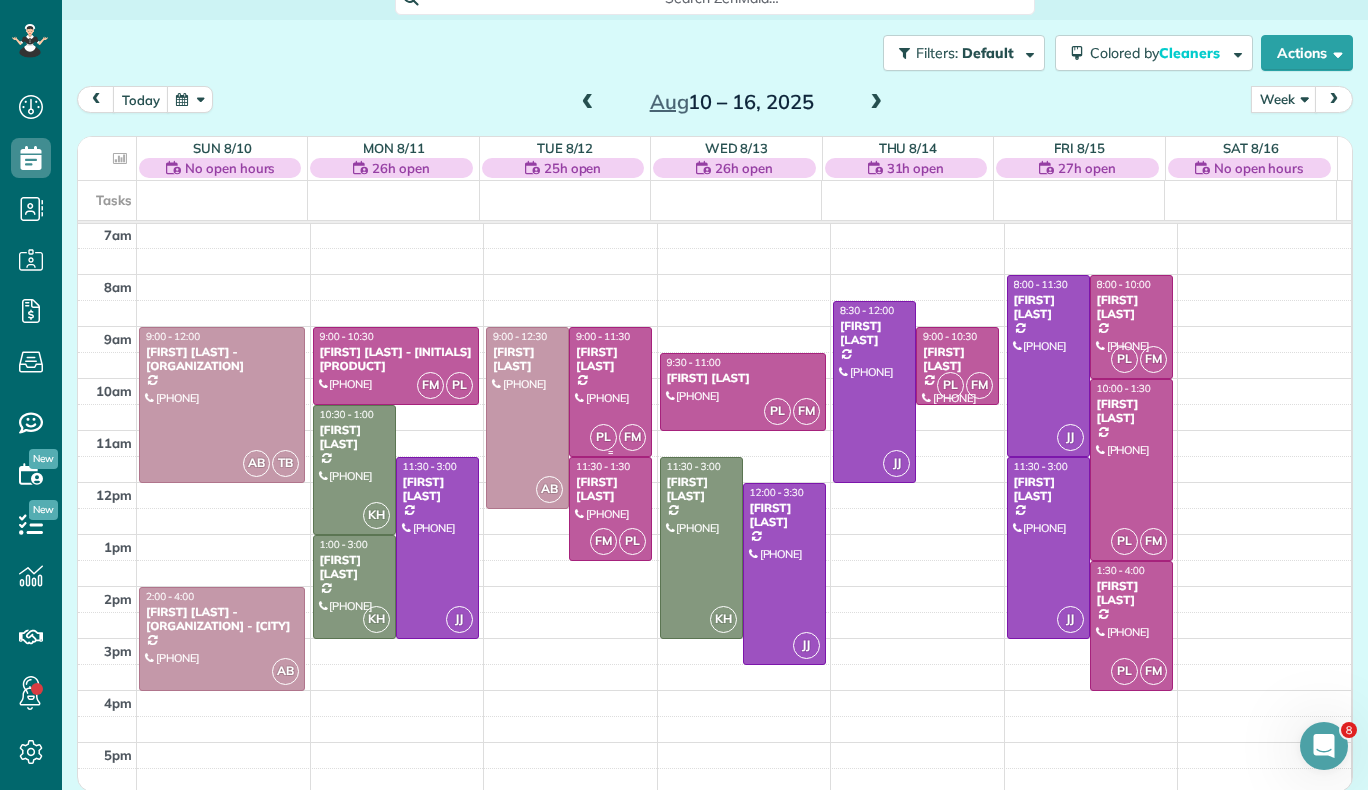 click on "[FIRST] [LAST]" at bounding box center (610, 359) 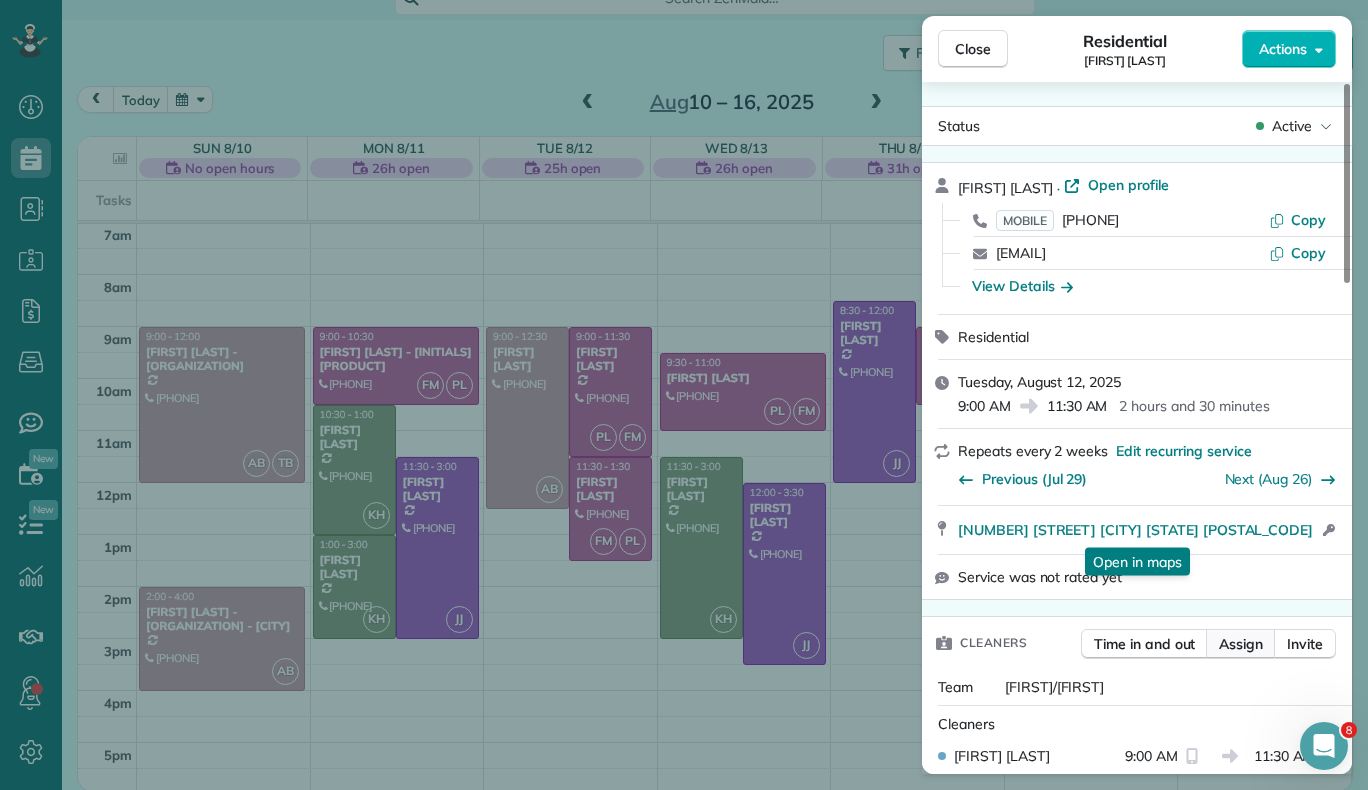 click on "Assign" at bounding box center [1241, 644] 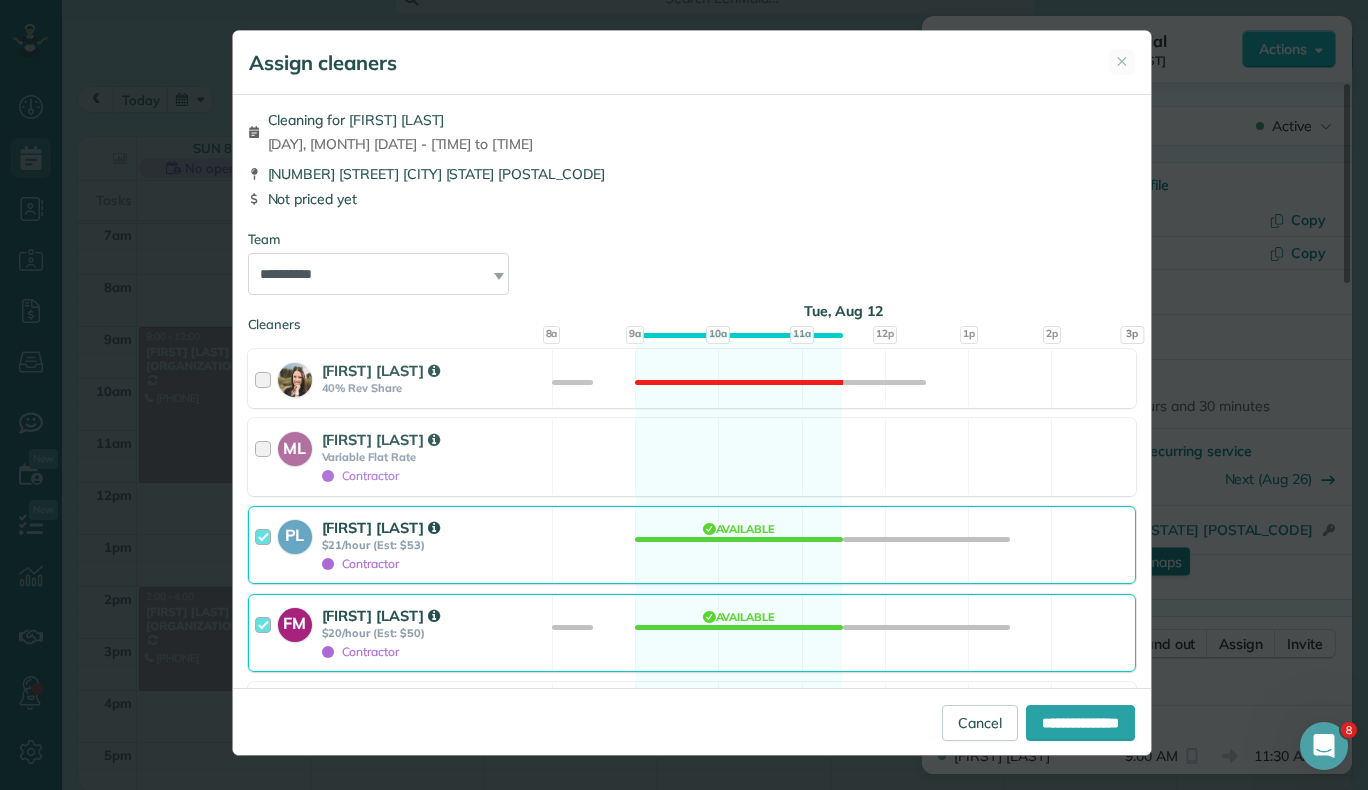 click on "Team" at bounding box center (692, 239) 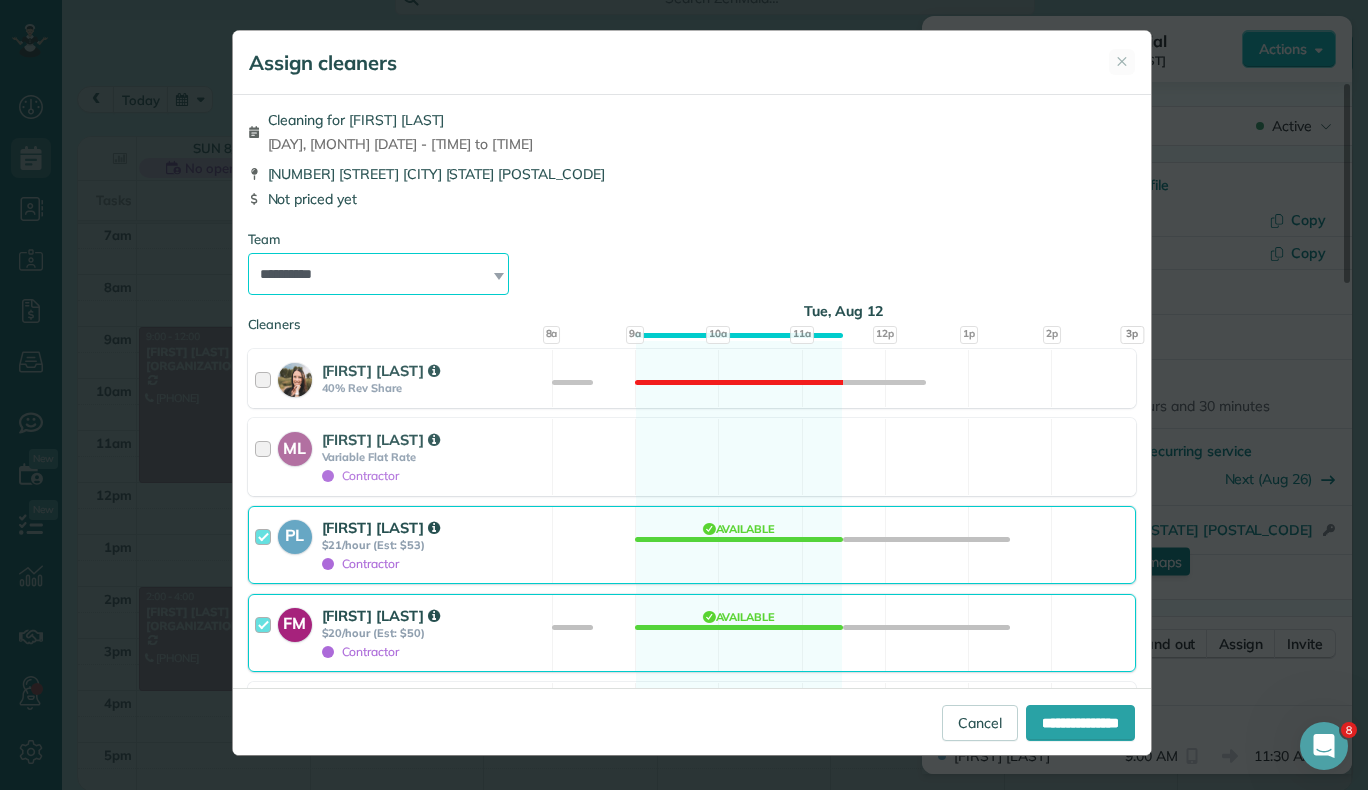 click on "**********" at bounding box center [379, 274] 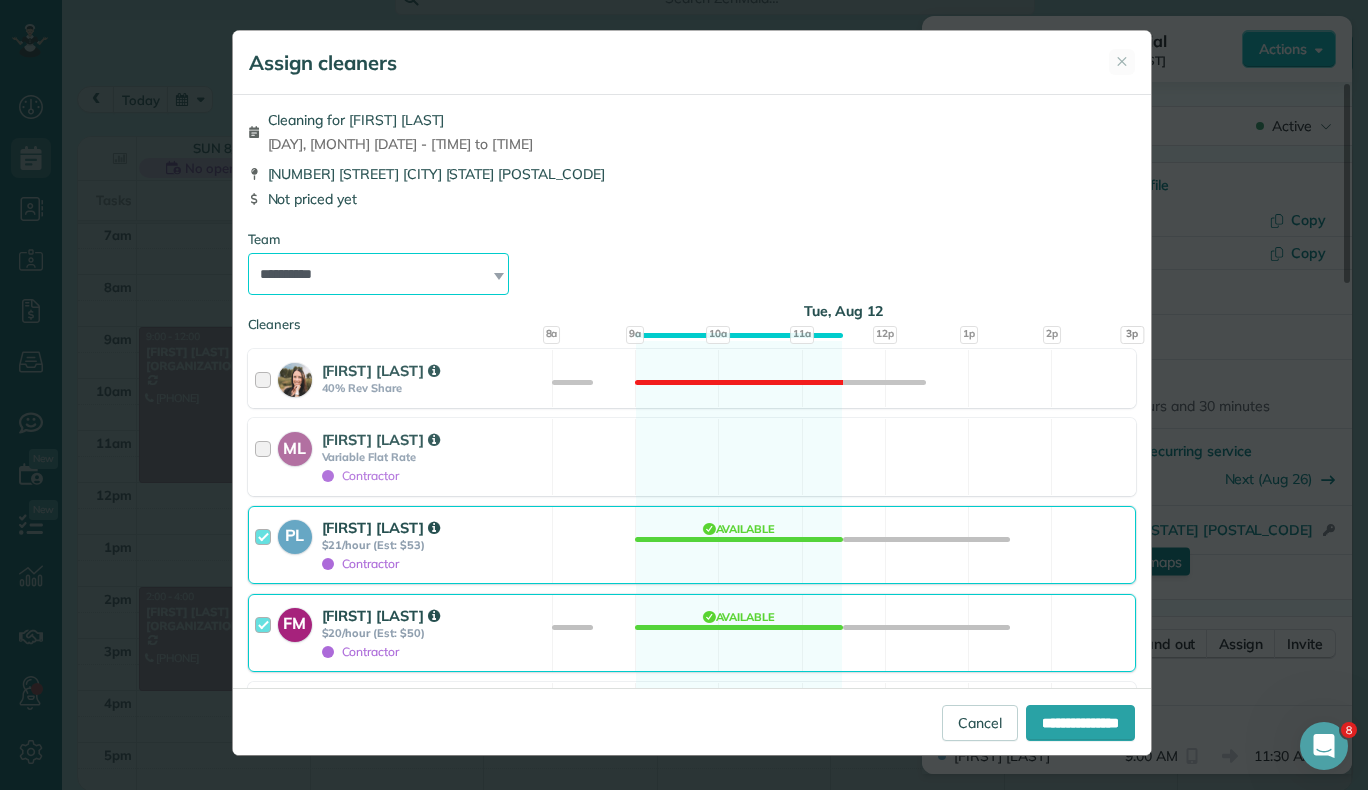 select on "*****" 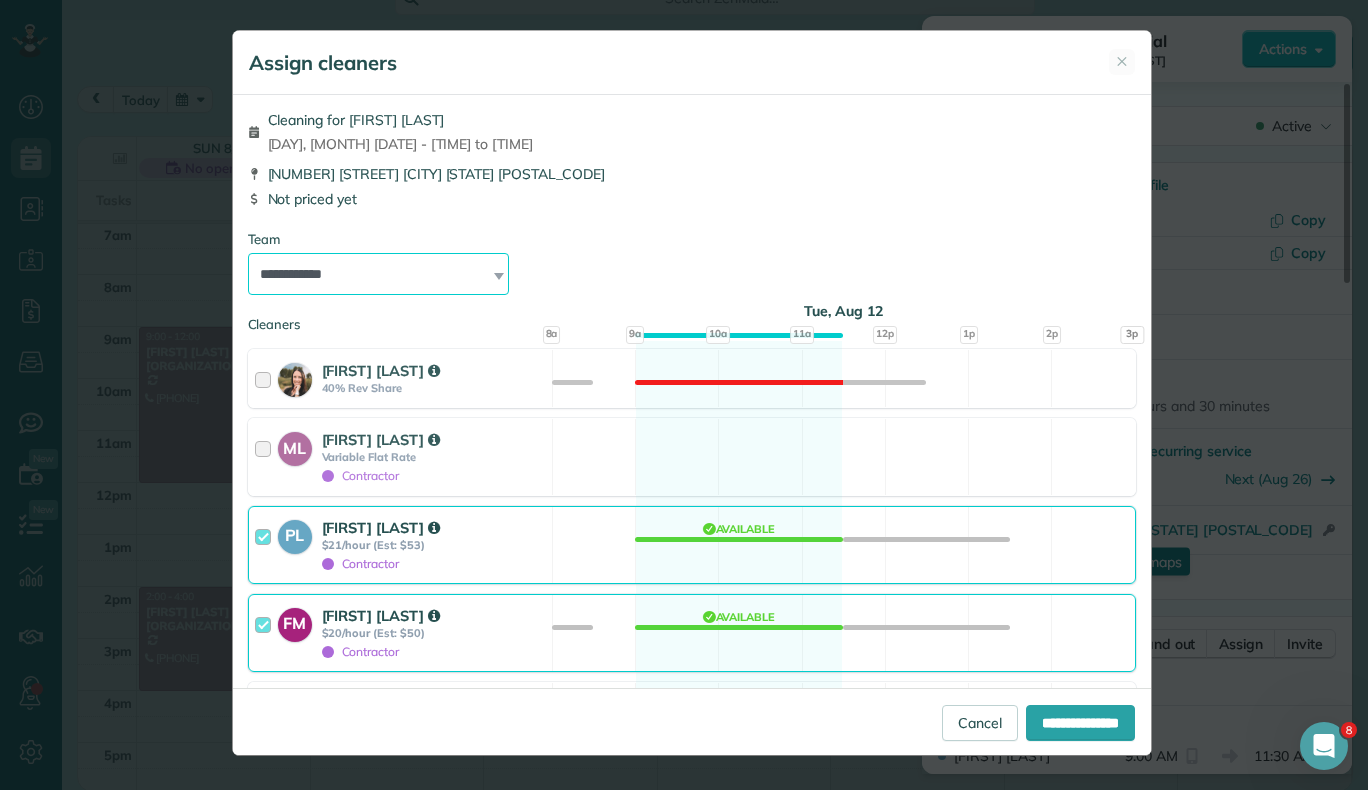 click on "**********" at bounding box center [379, 274] 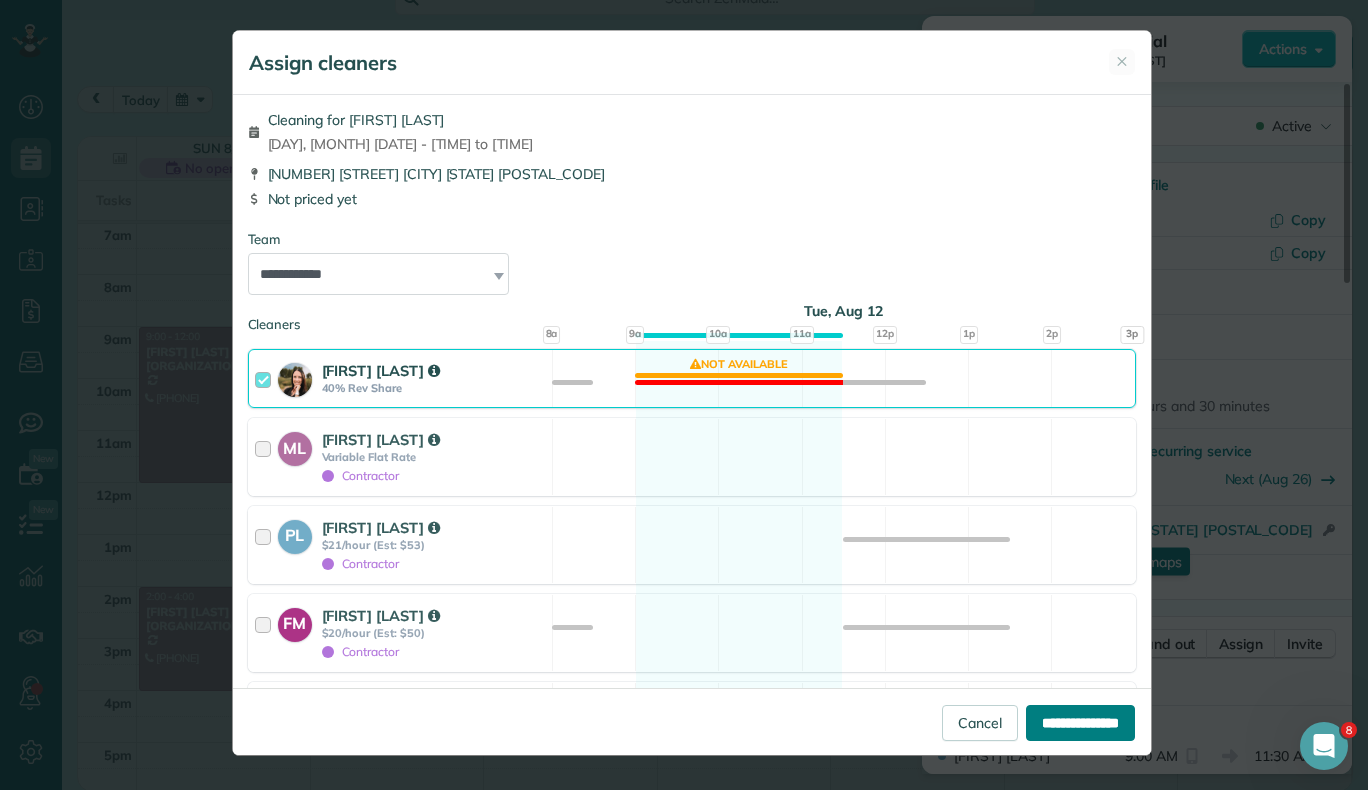 click on "**********" at bounding box center (1080, 723) 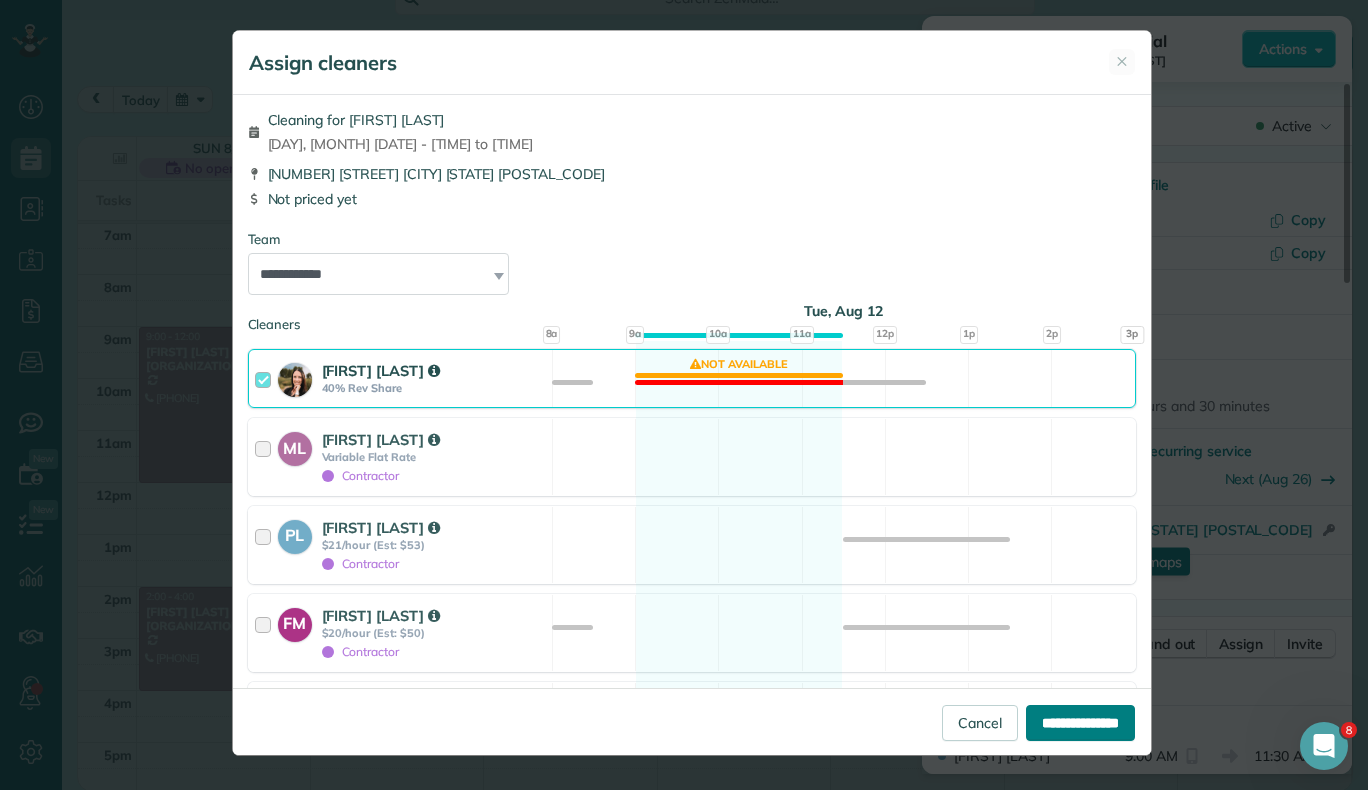 type on "**********" 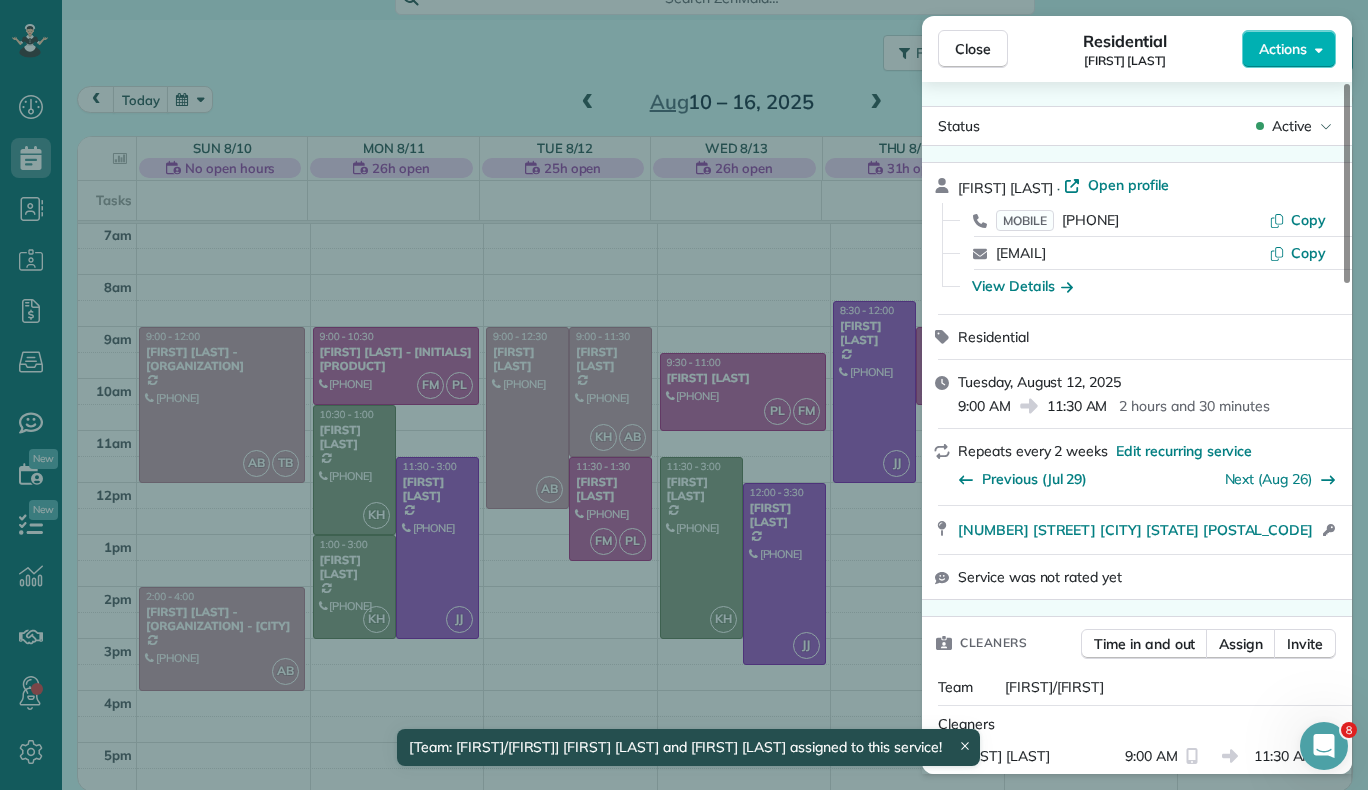 click on "Close Residential [FIRST] [LAST] Actions Status Active [FIRST] [LAST] · Open profile MOBILE [PHONE] Copy [EMAIL] Copy View Details Residential [DAY], [MONTH] [DATE], [YEAR] [TIME] [TIME] [DURATION] Repeats every [DURATION] Edit recurring service Previous ([MONTH] [DATE]) Next ([MONTH] [DATE]) [NUMBER] [STREET] [CITY] [STATE] [POSTAL_CODE] Open access information Service was not rated yet Cleaners Time in and out Assign Invite Team [FIRST]/[FIRST] Cleaners [FIRST] [LAST] [TIME] [TIME] [FIRST] [LAST] [TIME] [TIME] Checklist Try Now Maintenance Clean  ⋅  v2 includes 84 items Details Unassign Billing Billing actions Service Add an item Overcharge $0.00 Discount $0.00 Coupon discount - Primary tax - Secondary tax - Total appointment price $0.00 Tips collected $0.00 Mark as paid Total including tip $0.00 Get paid online in no-time! Send an invoice and reward your cleaners with tips Charge customer credit card Appointment custom fields Reason for Skip - Hidden from cleaners Pay Method - Work items Notes 0" at bounding box center [684, 395] 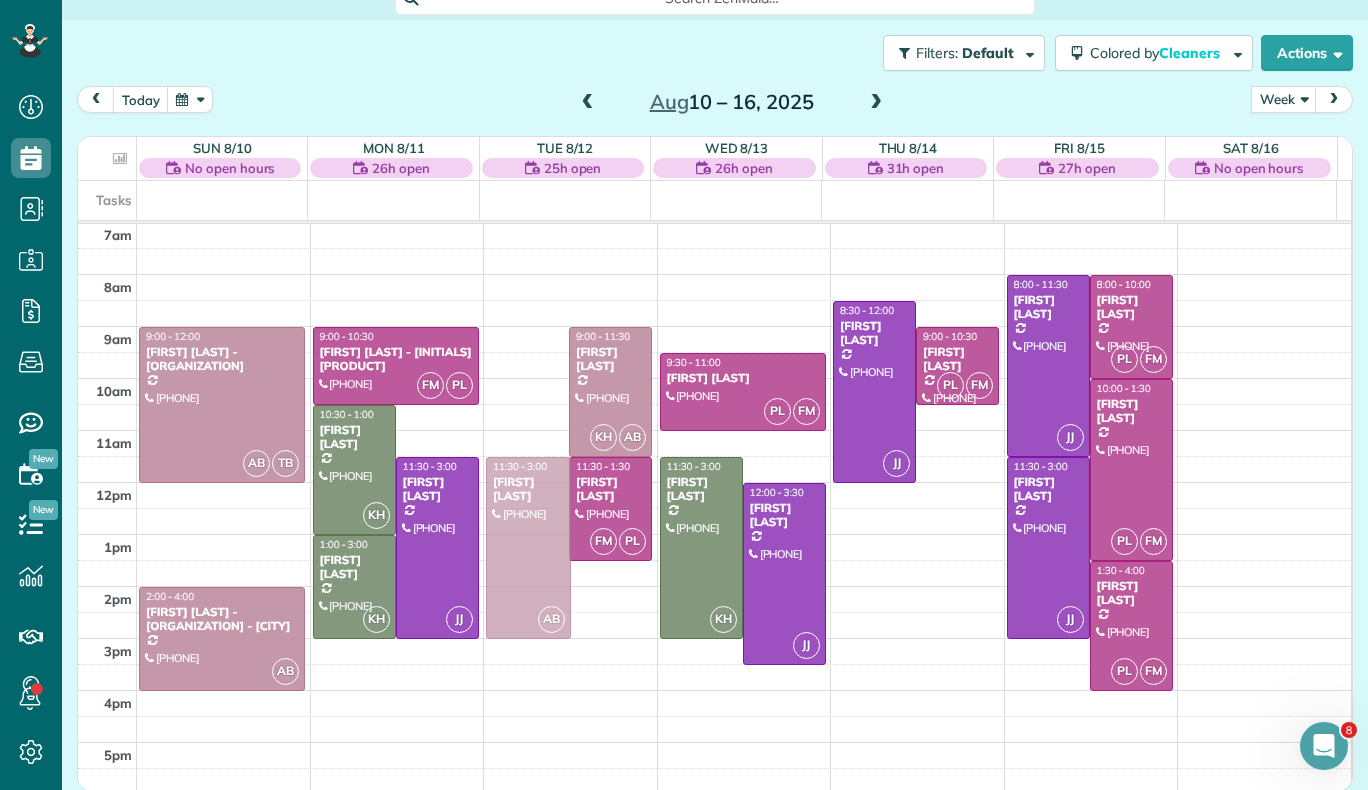 drag, startPoint x: 530, startPoint y: 419, endPoint x: 525, endPoint y: 551, distance: 132.09467 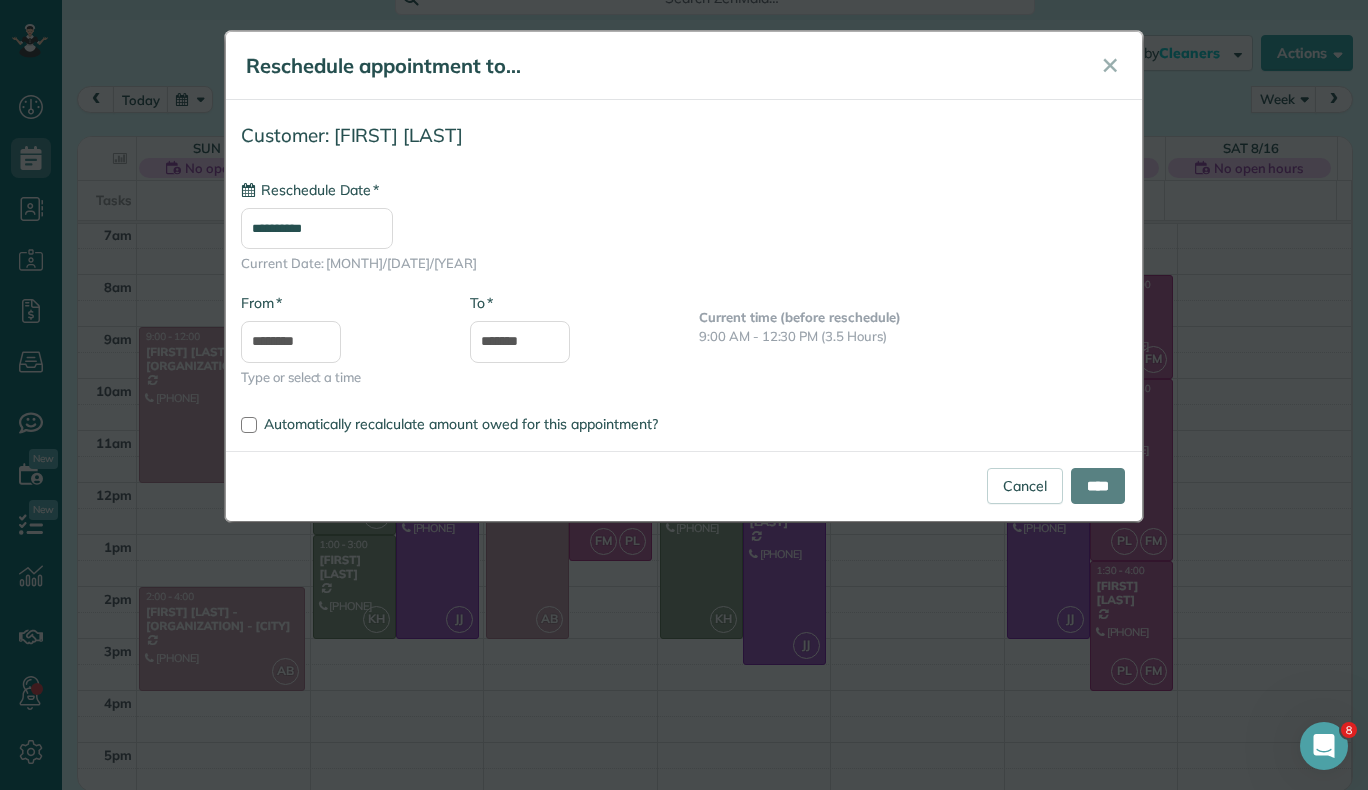 type on "**********" 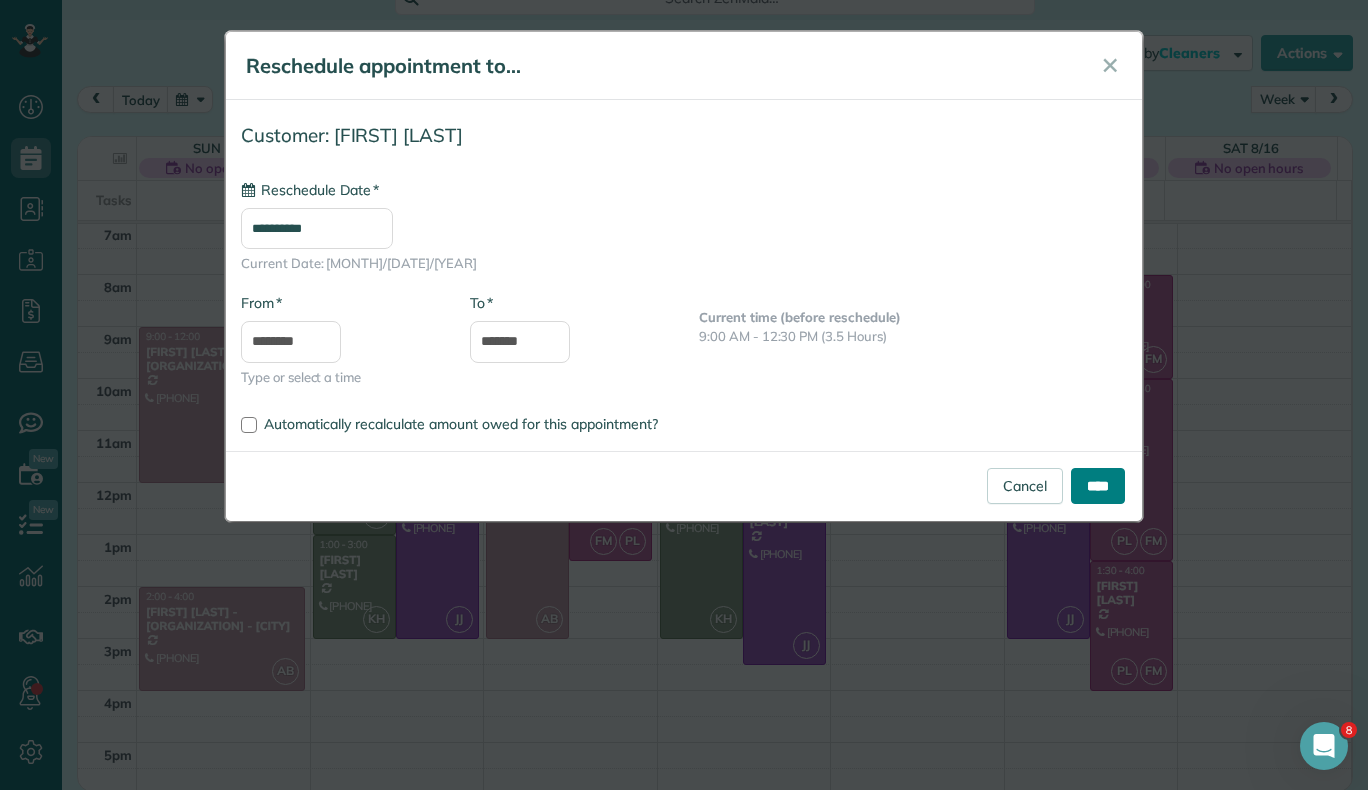 click on "****" at bounding box center (1098, 486) 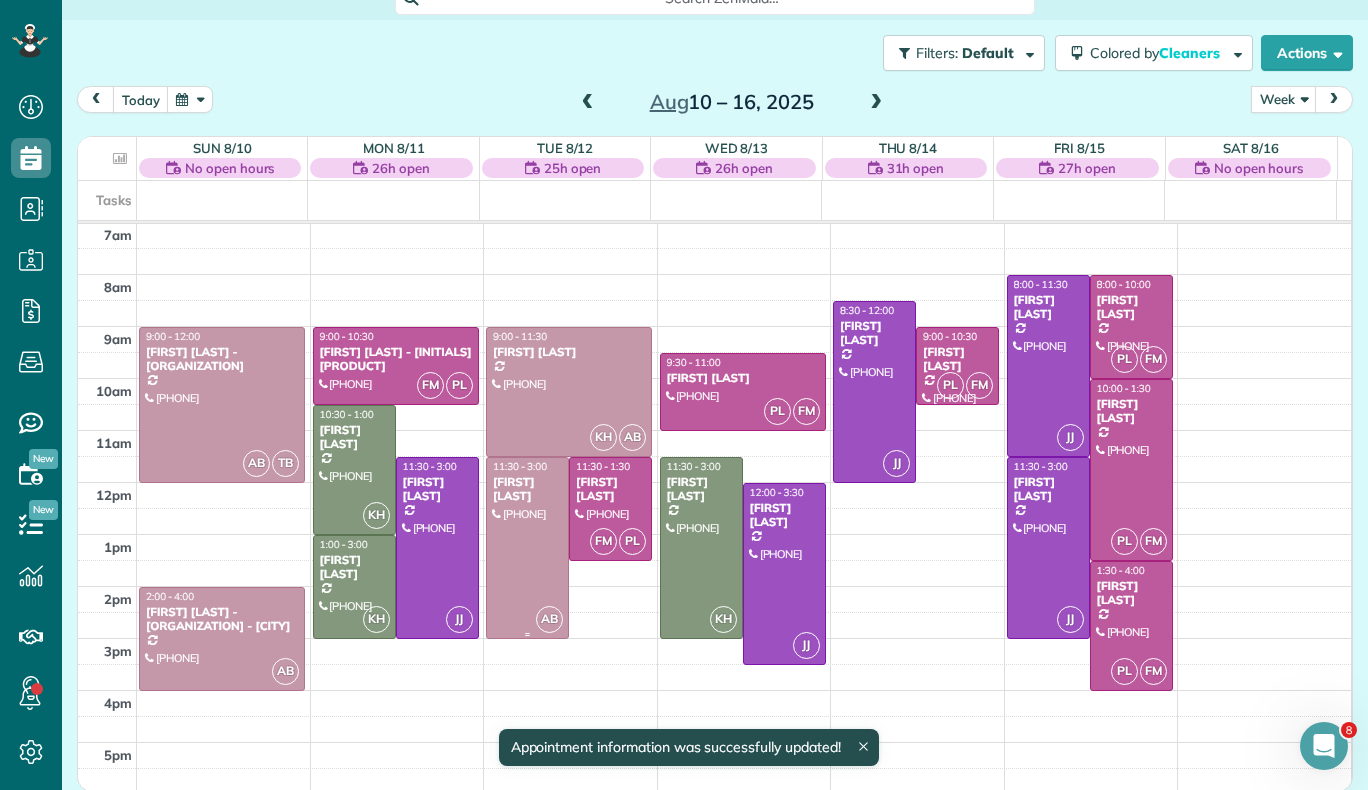 click at bounding box center [527, 548] 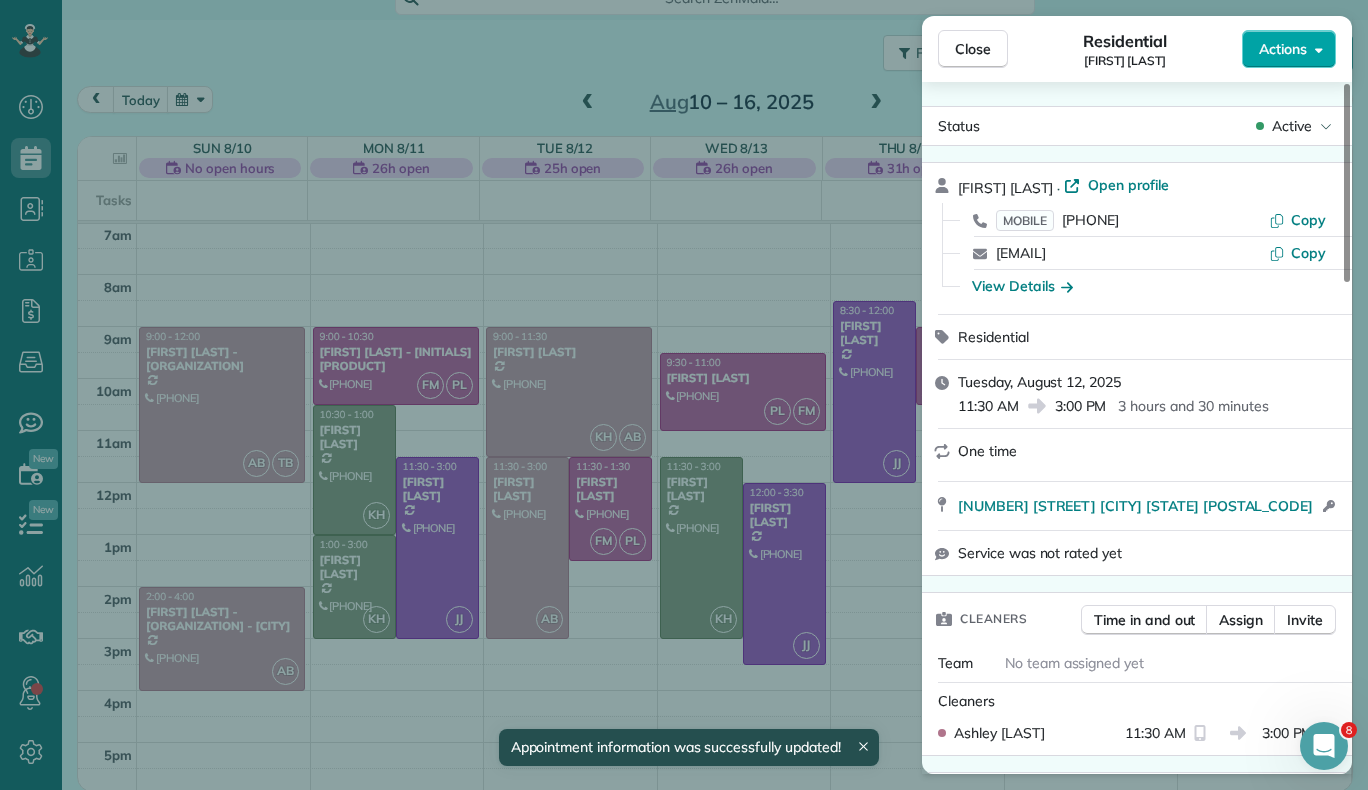 click on "Actions" at bounding box center [1289, 49] 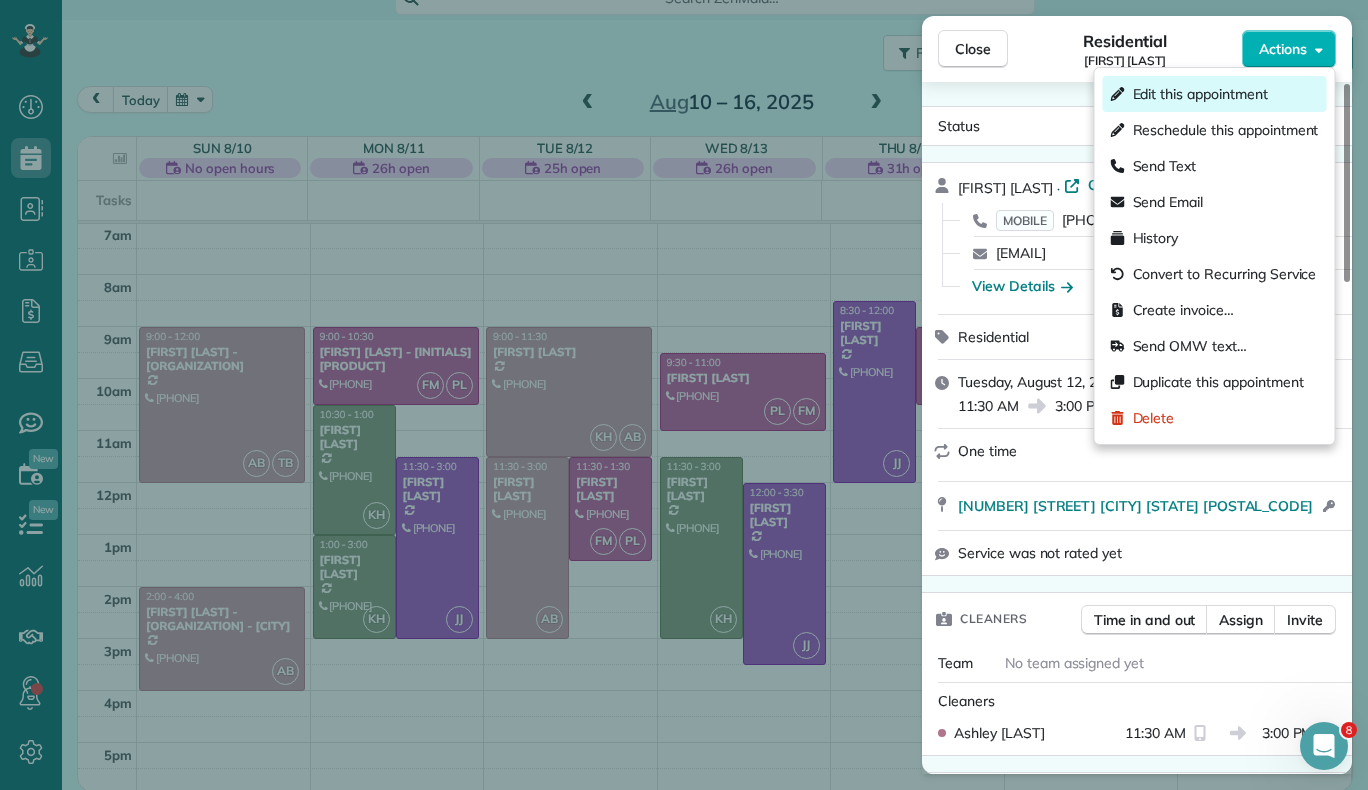 click on "Edit this appointment" at bounding box center (1200, 94) 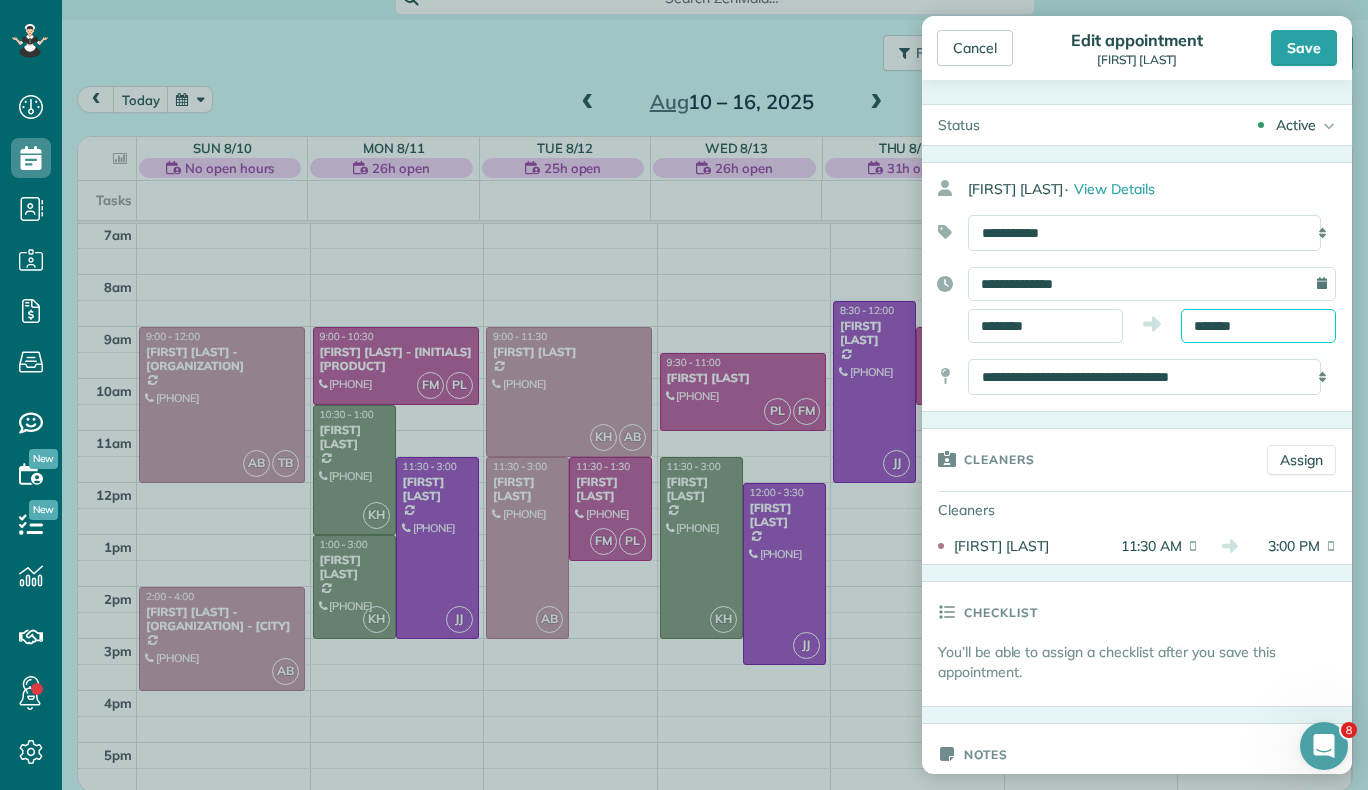 click on "*******" at bounding box center [1258, 326] 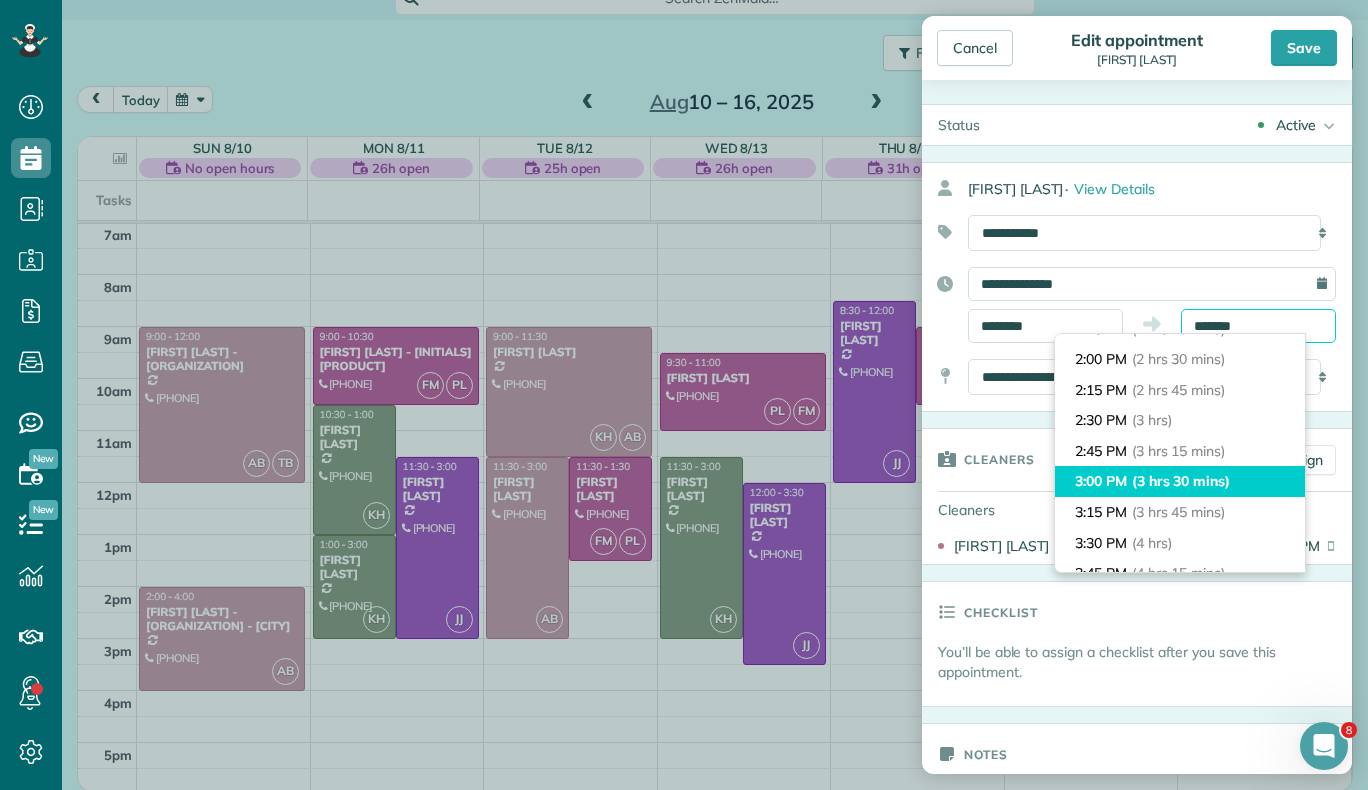 scroll, scrollTop: 186, scrollLeft: 0, axis: vertical 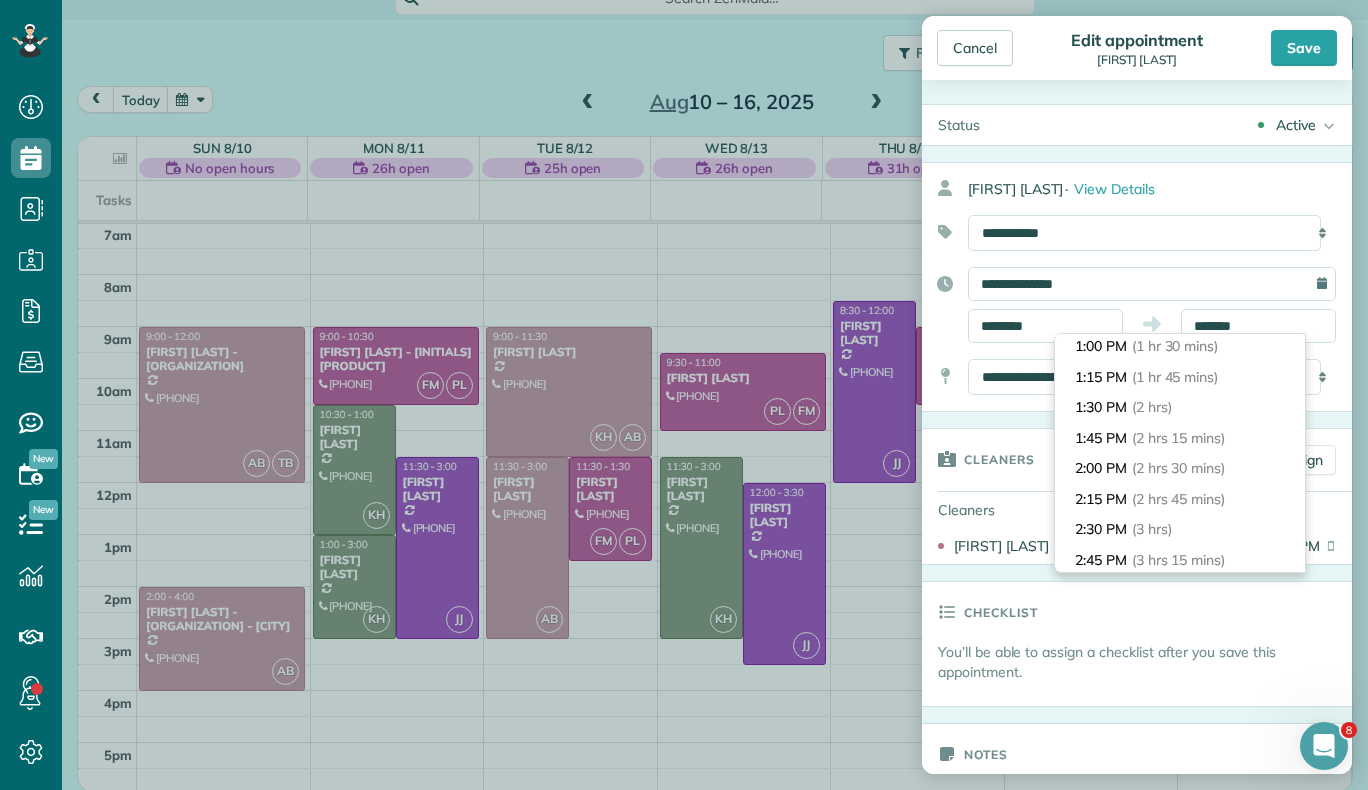 type on "*******" 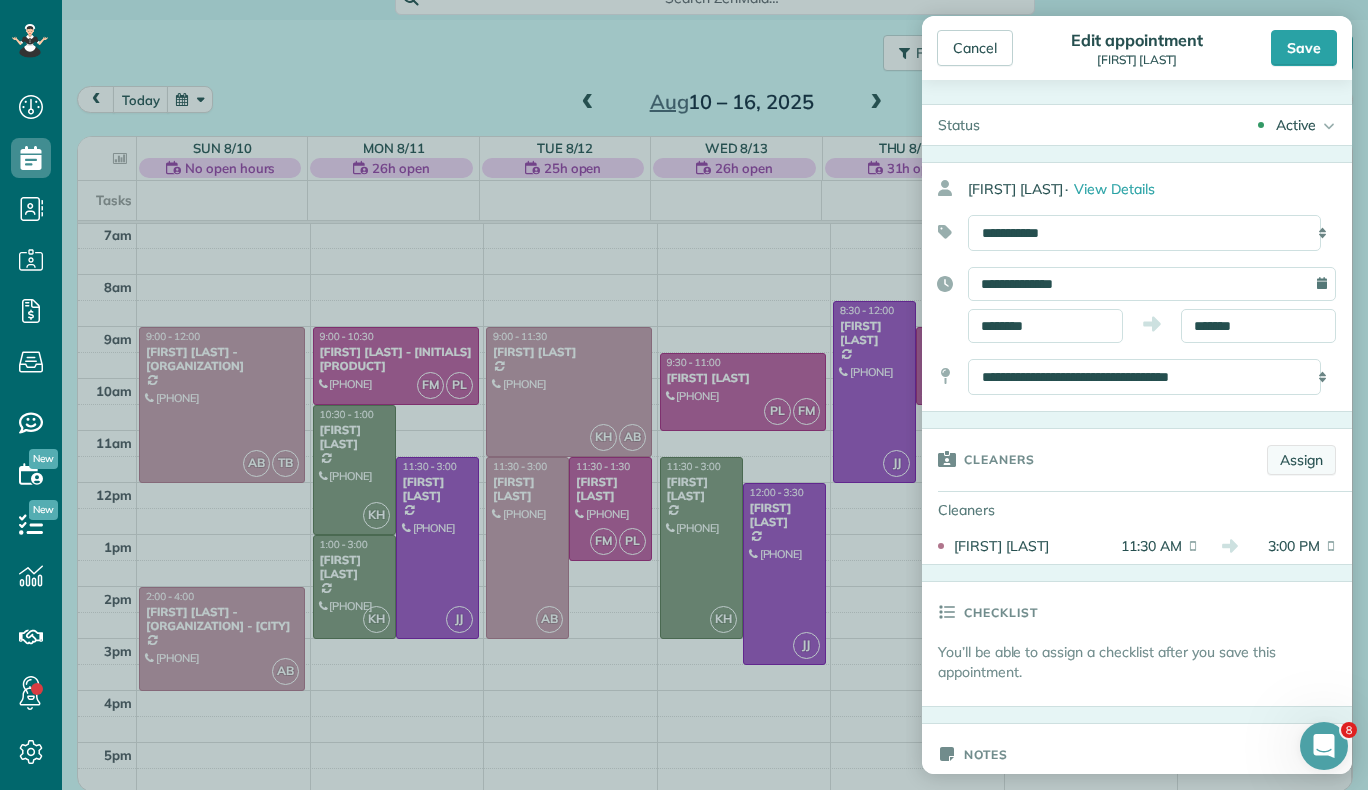 drag, startPoint x: 1162, startPoint y: 393, endPoint x: 1281, endPoint y: 459, distance: 136.07718 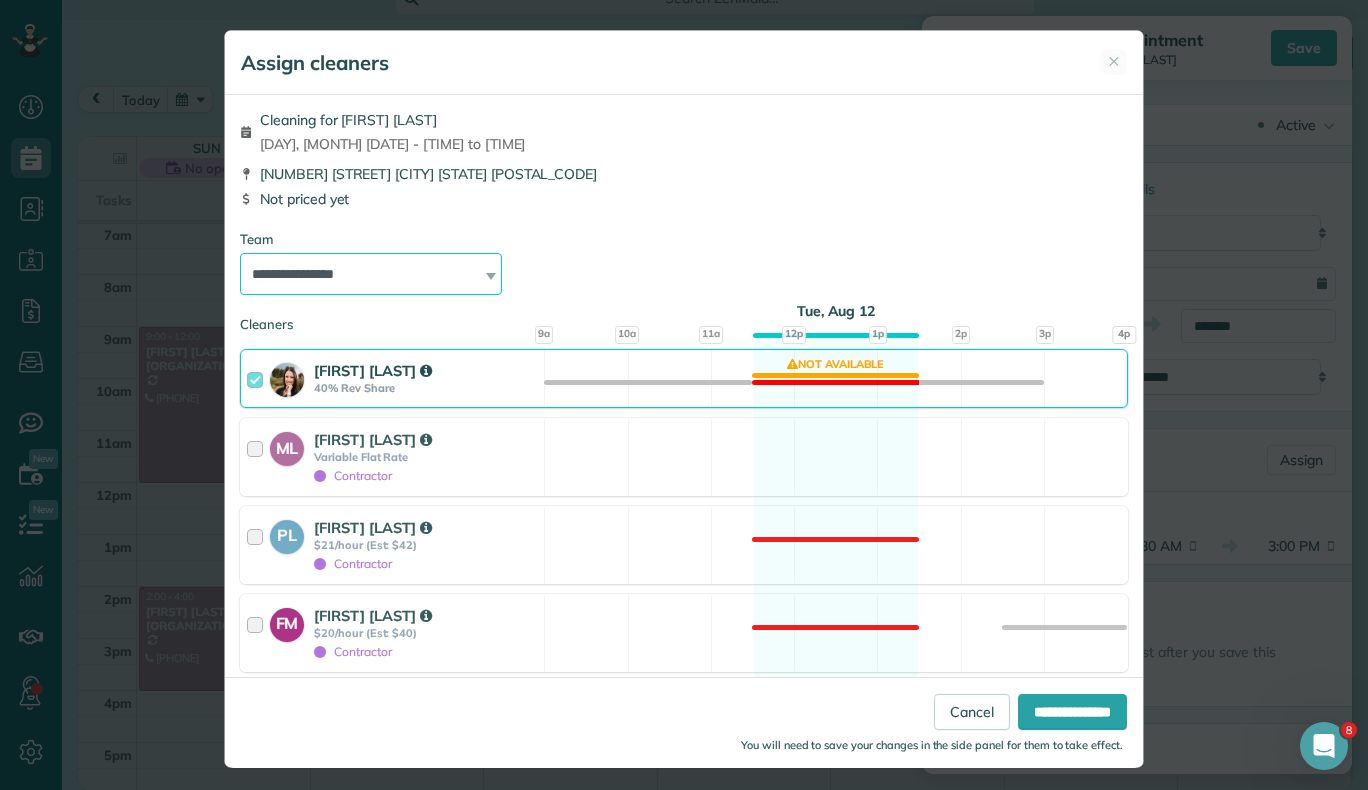 click on "**********" at bounding box center [371, 274] 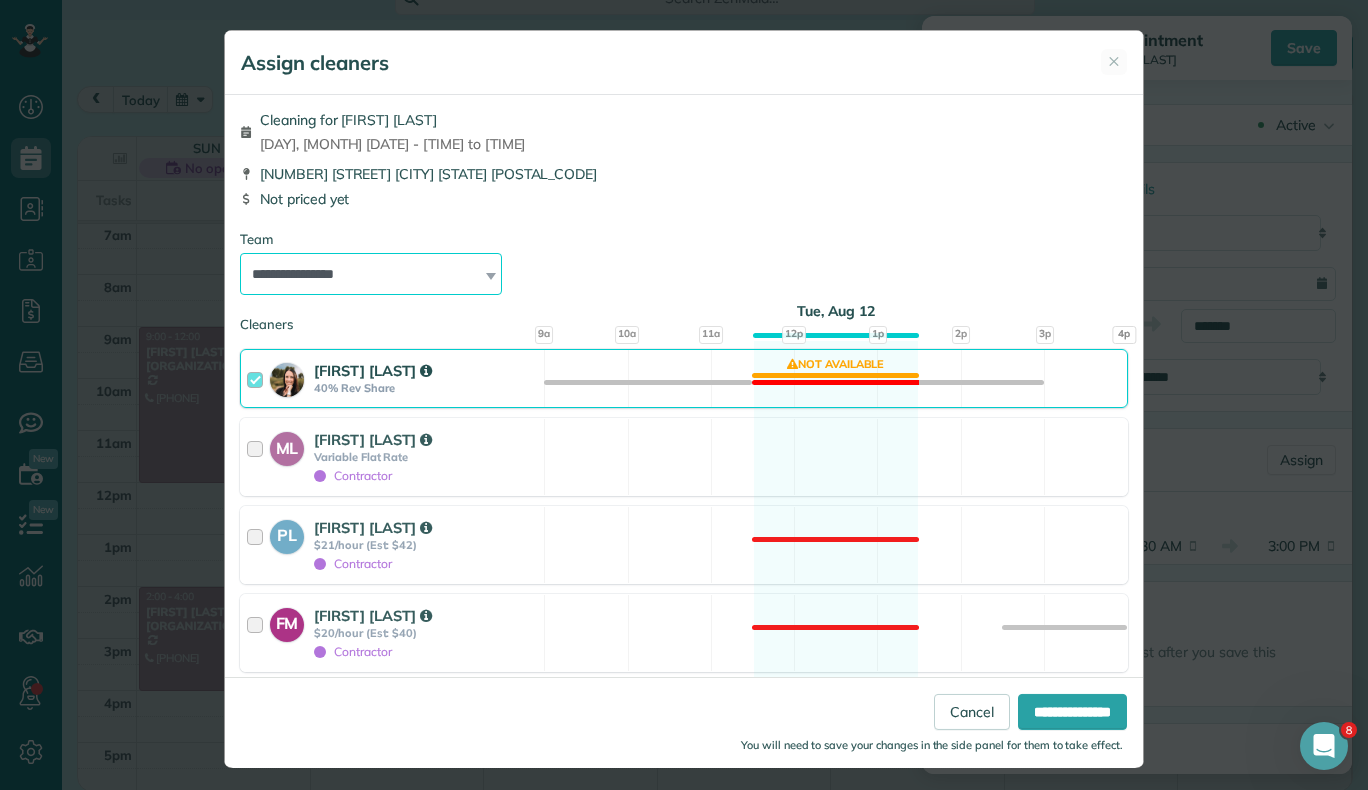 select on "*****" 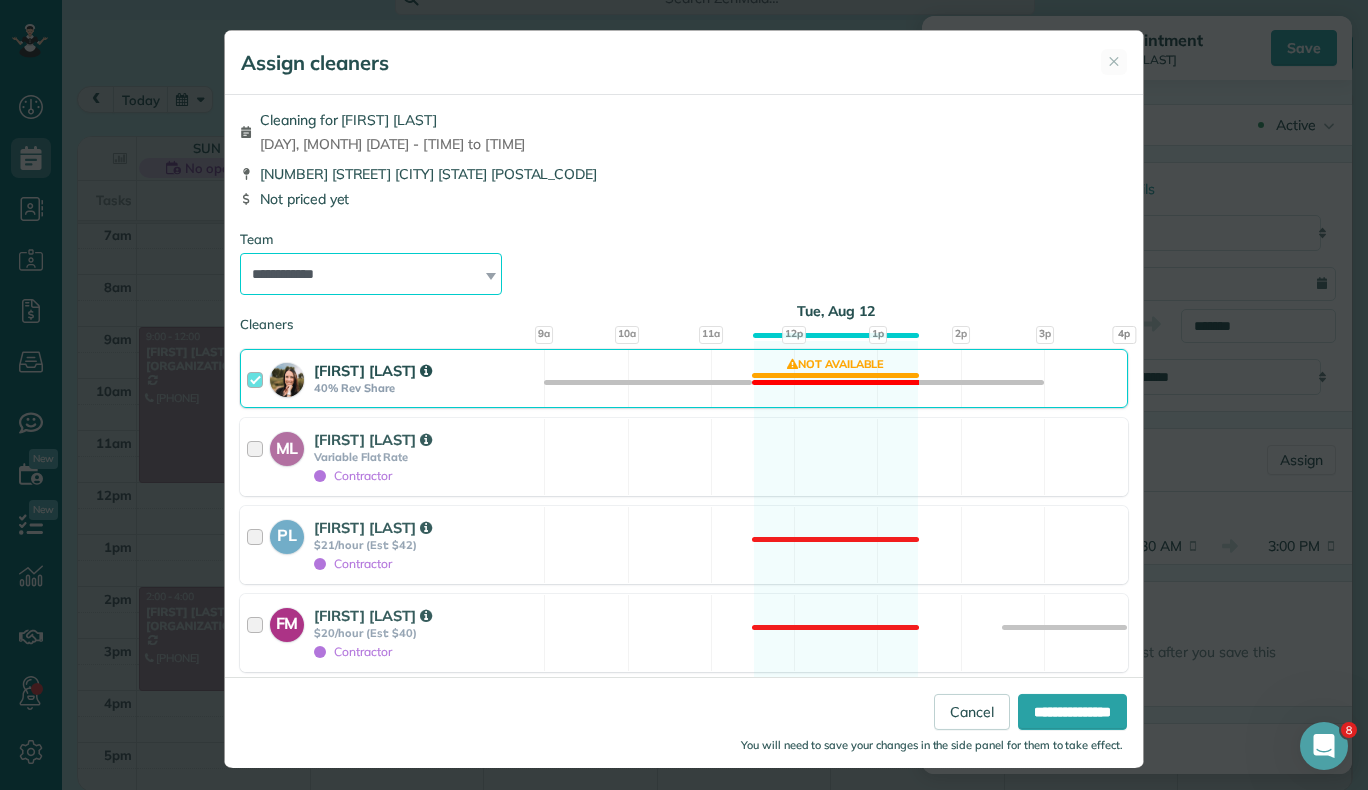 click on "**********" at bounding box center [371, 274] 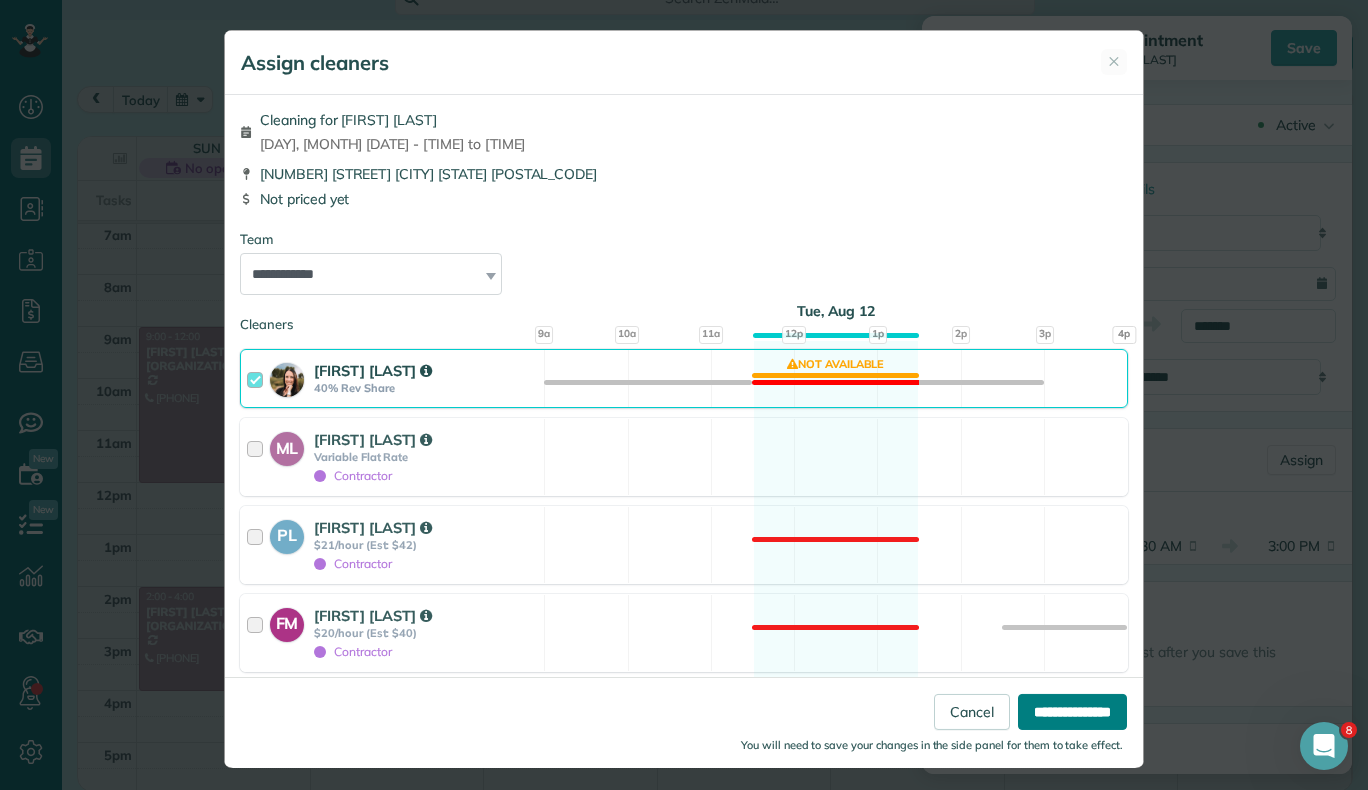 click on "**********" at bounding box center (1072, 711) 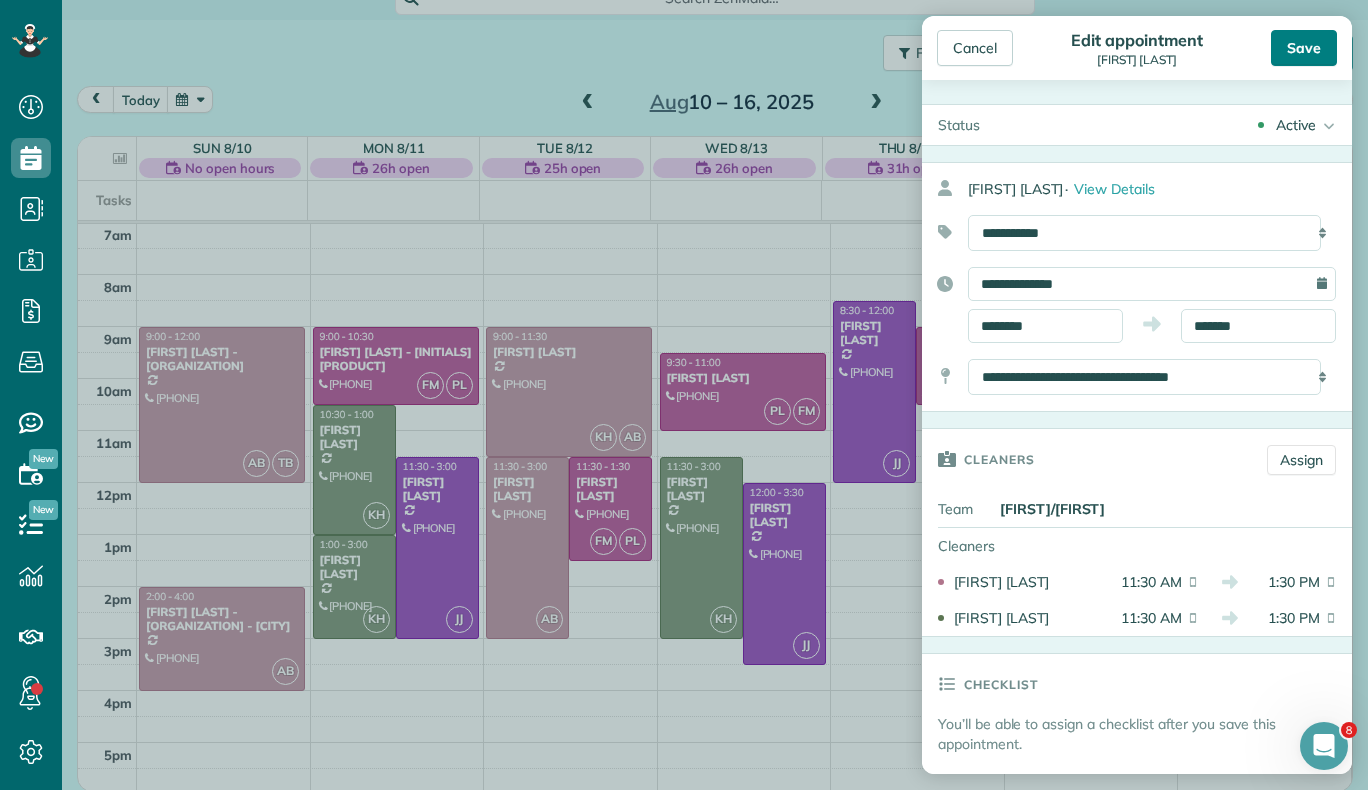 click on "Save" at bounding box center [1304, 48] 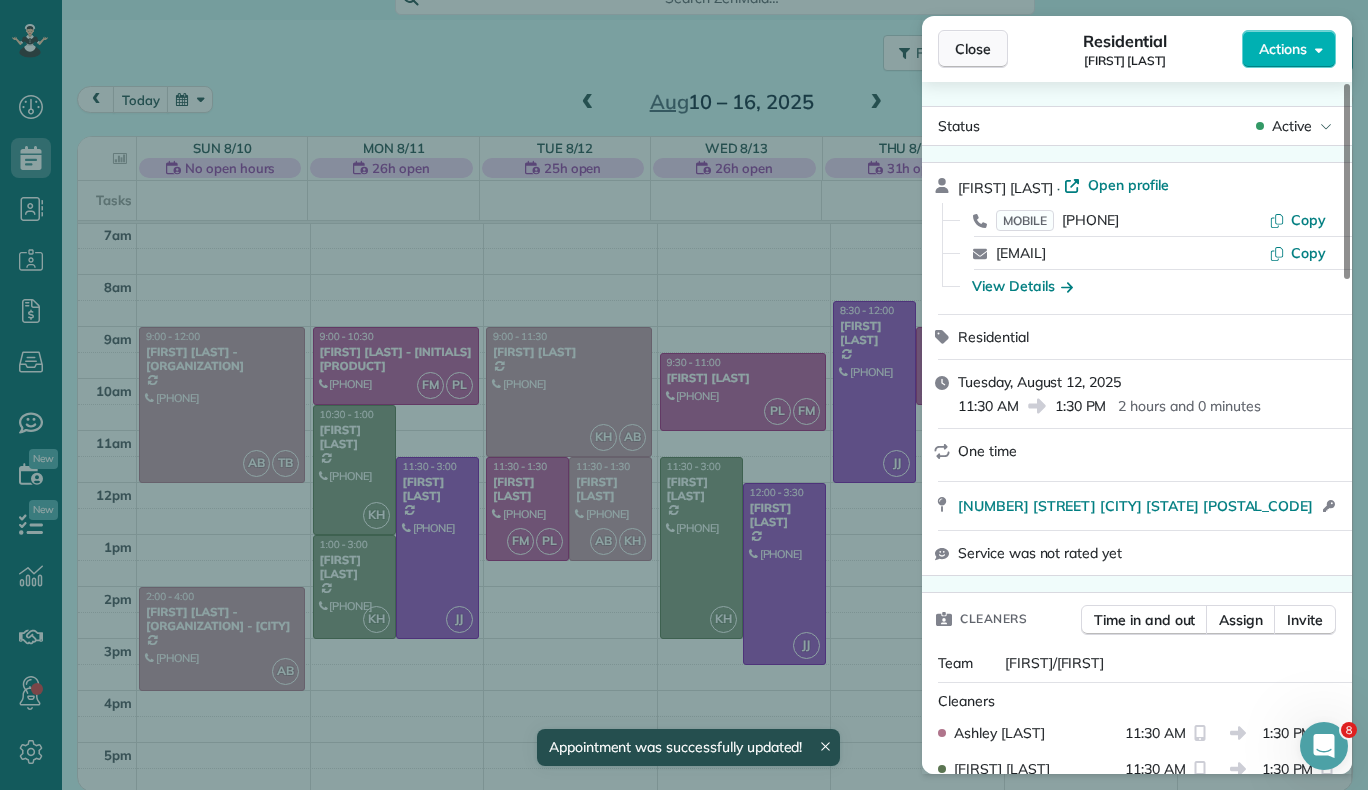 click on "Close" at bounding box center [973, 49] 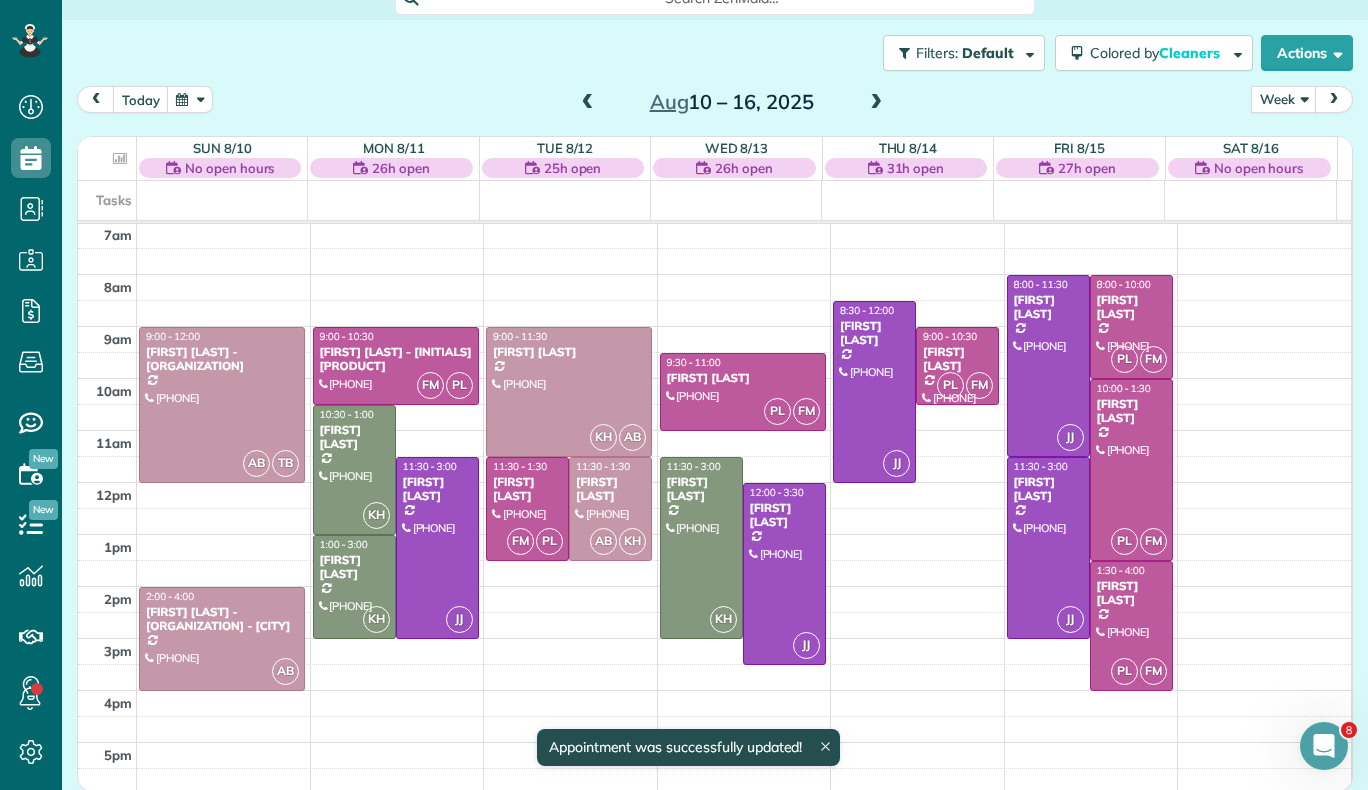 click at bounding box center (876, 103) 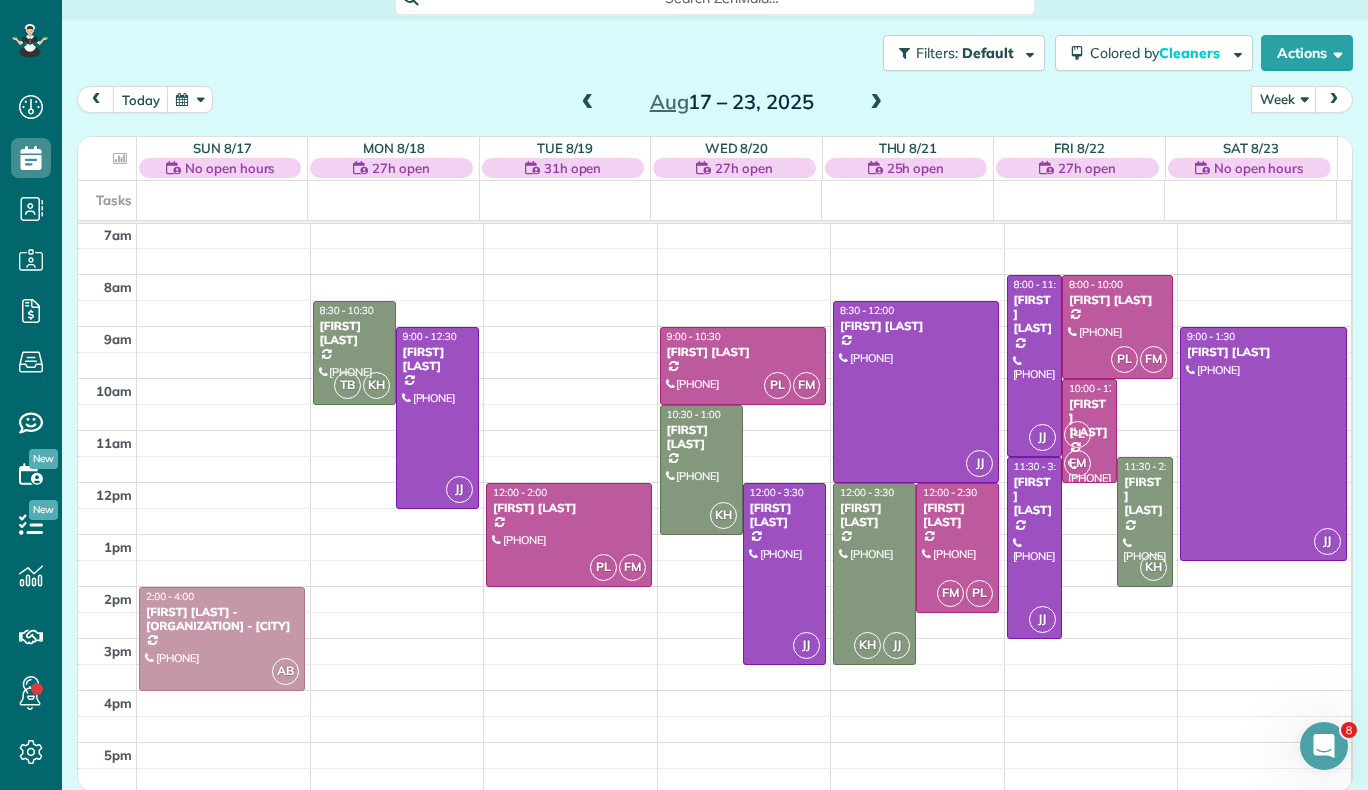 click at bounding box center (876, 103) 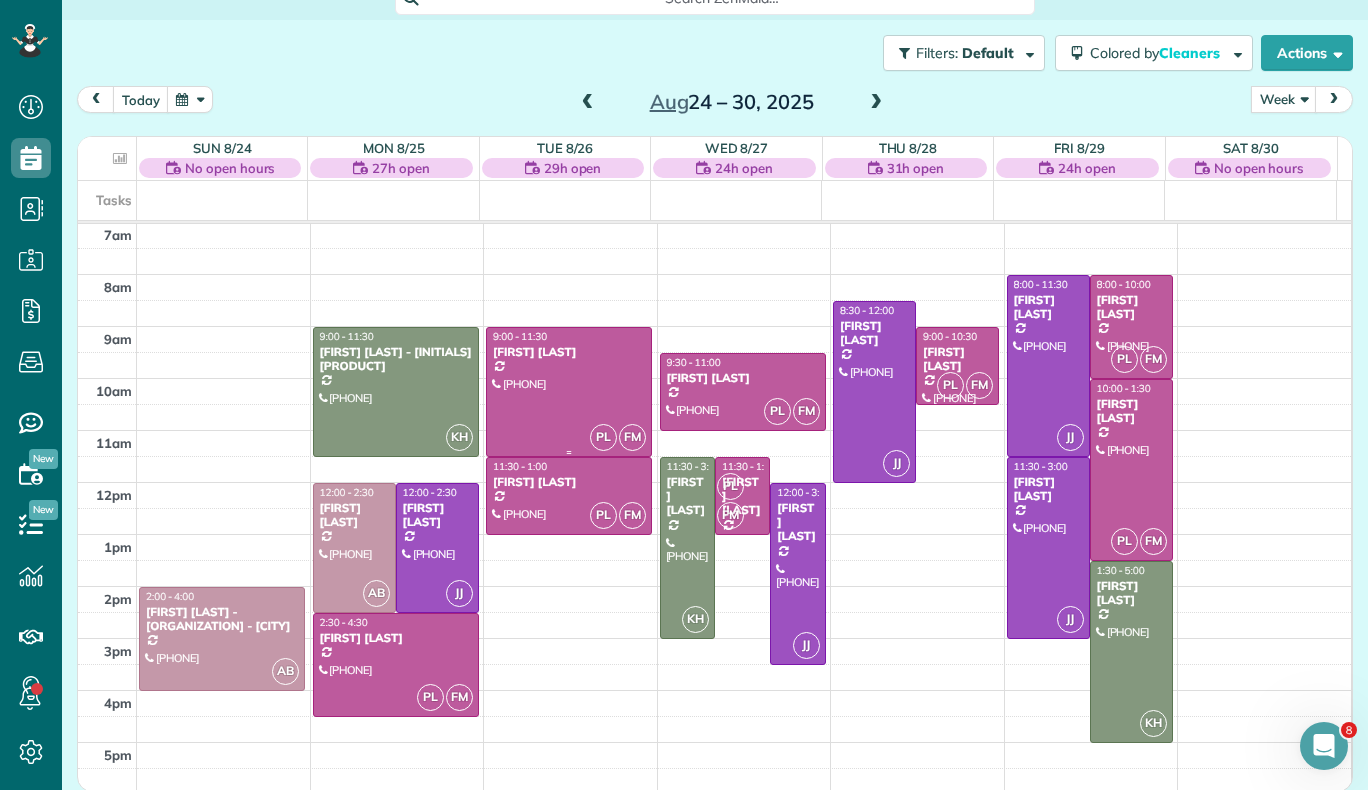 click at bounding box center [569, 392] 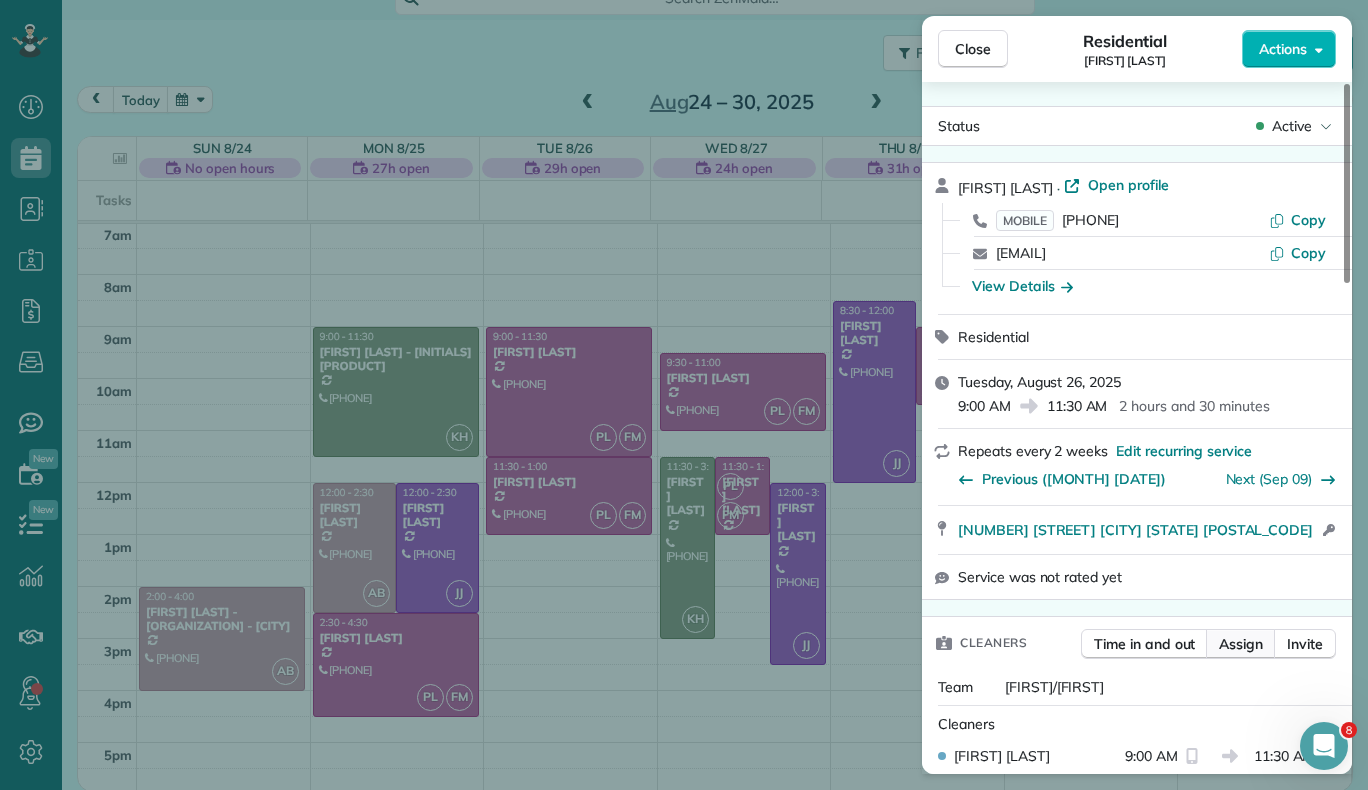 click on "Assign" at bounding box center (1241, 644) 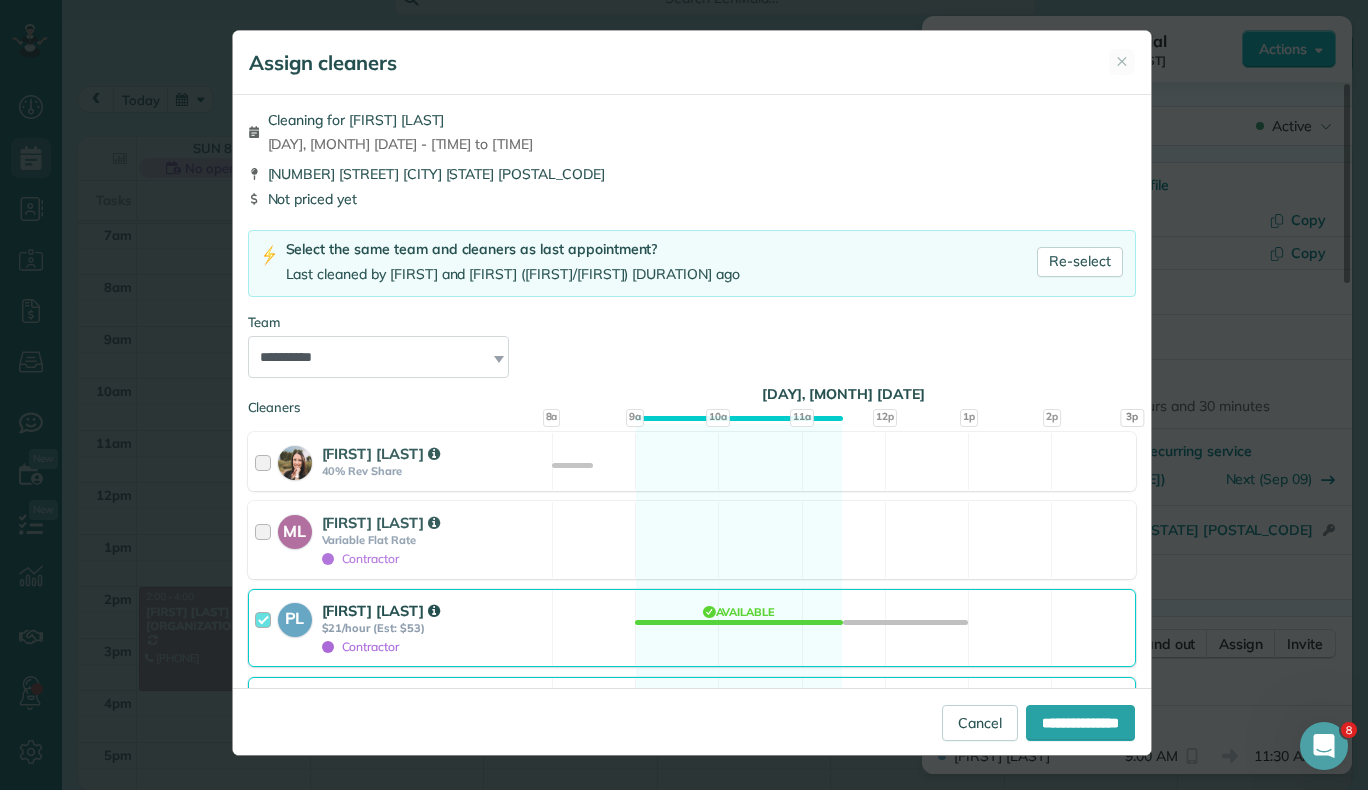 click at bounding box center [266, 628] 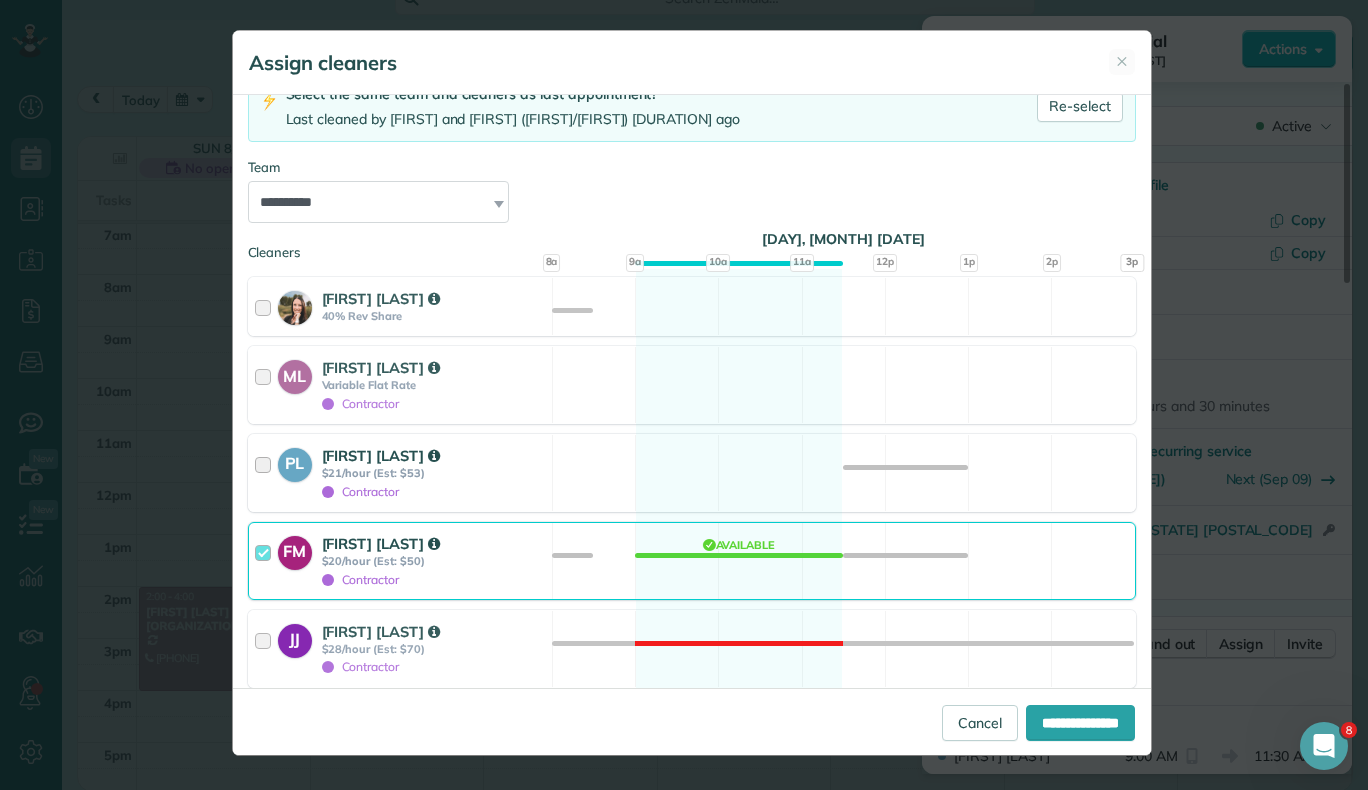 scroll, scrollTop: 156, scrollLeft: 0, axis: vertical 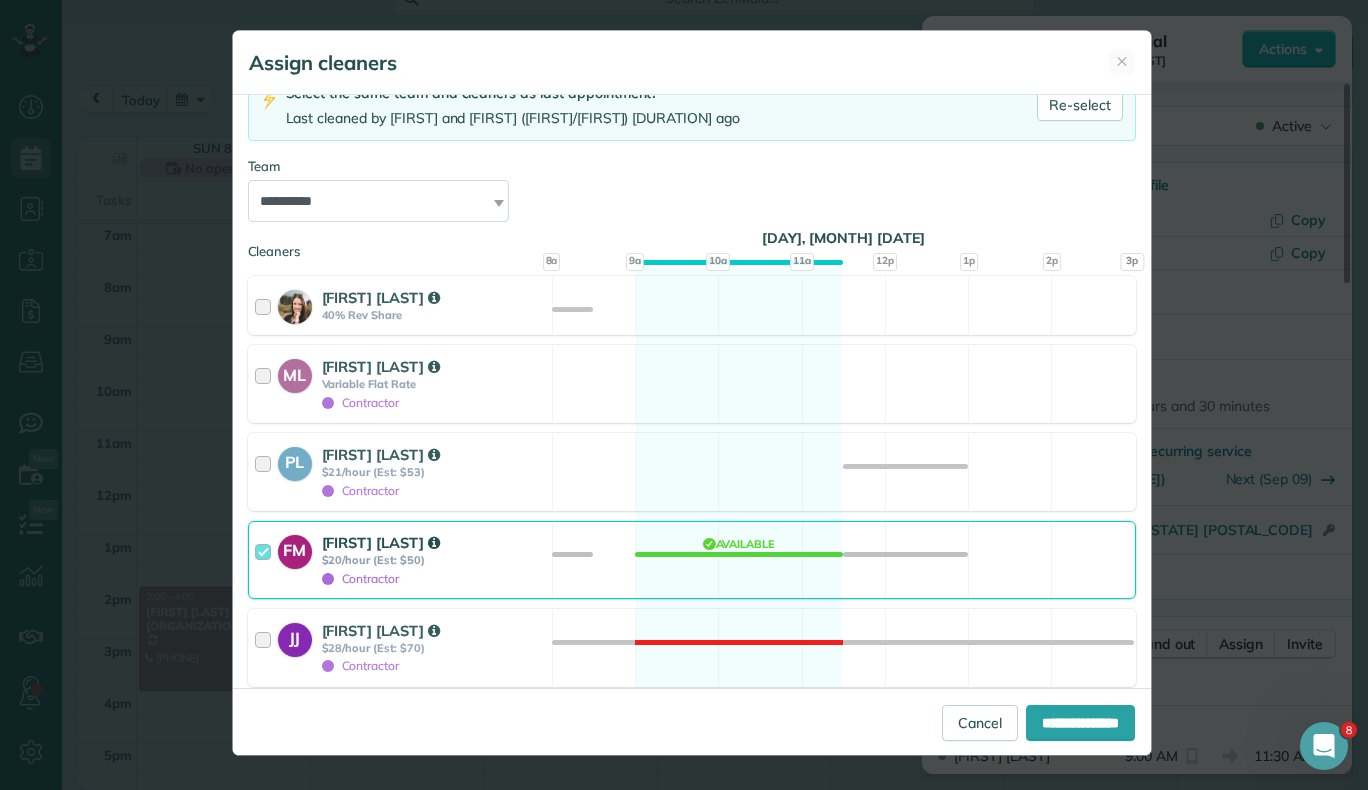 click at bounding box center (266, 560) 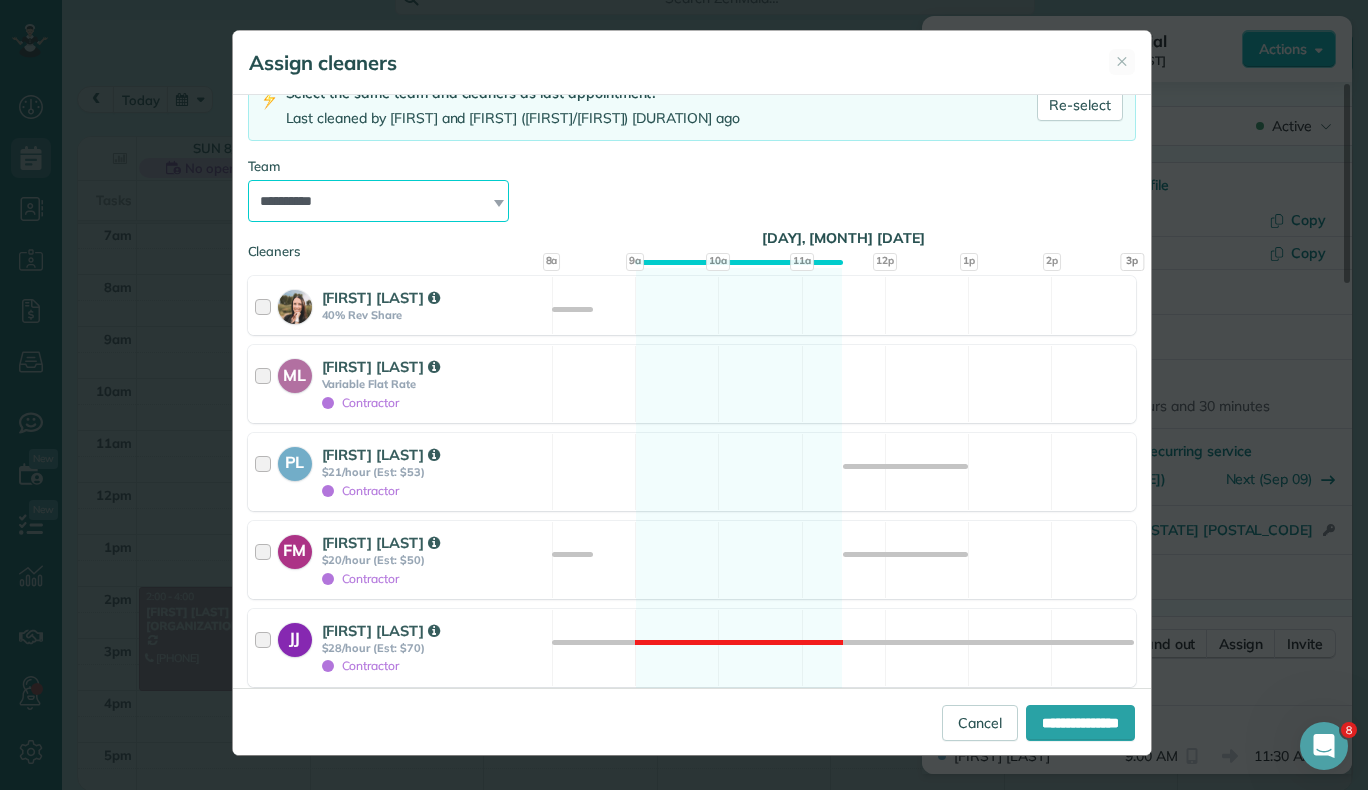 click on "**********" at bounding box center [379, 201] 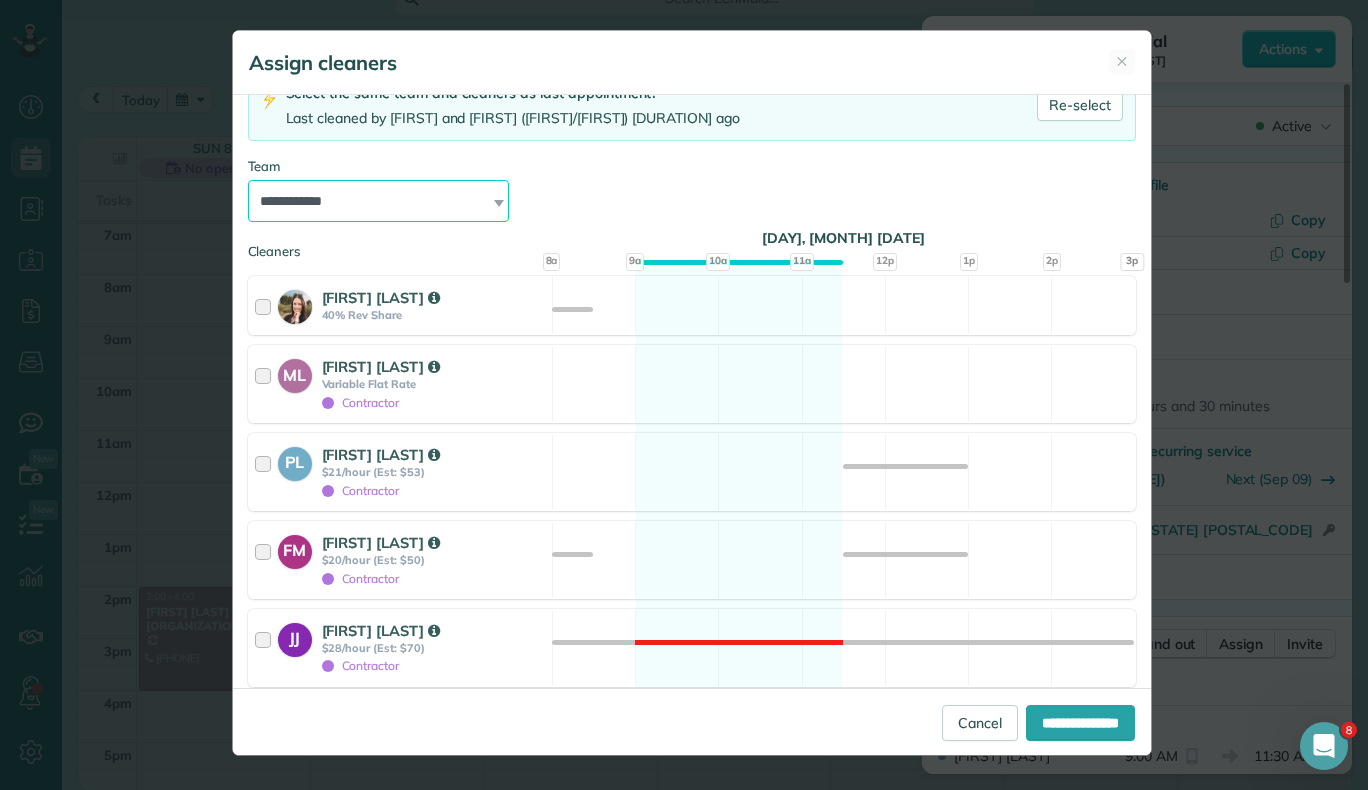 click on "**********" at bounding box center (379, 201) 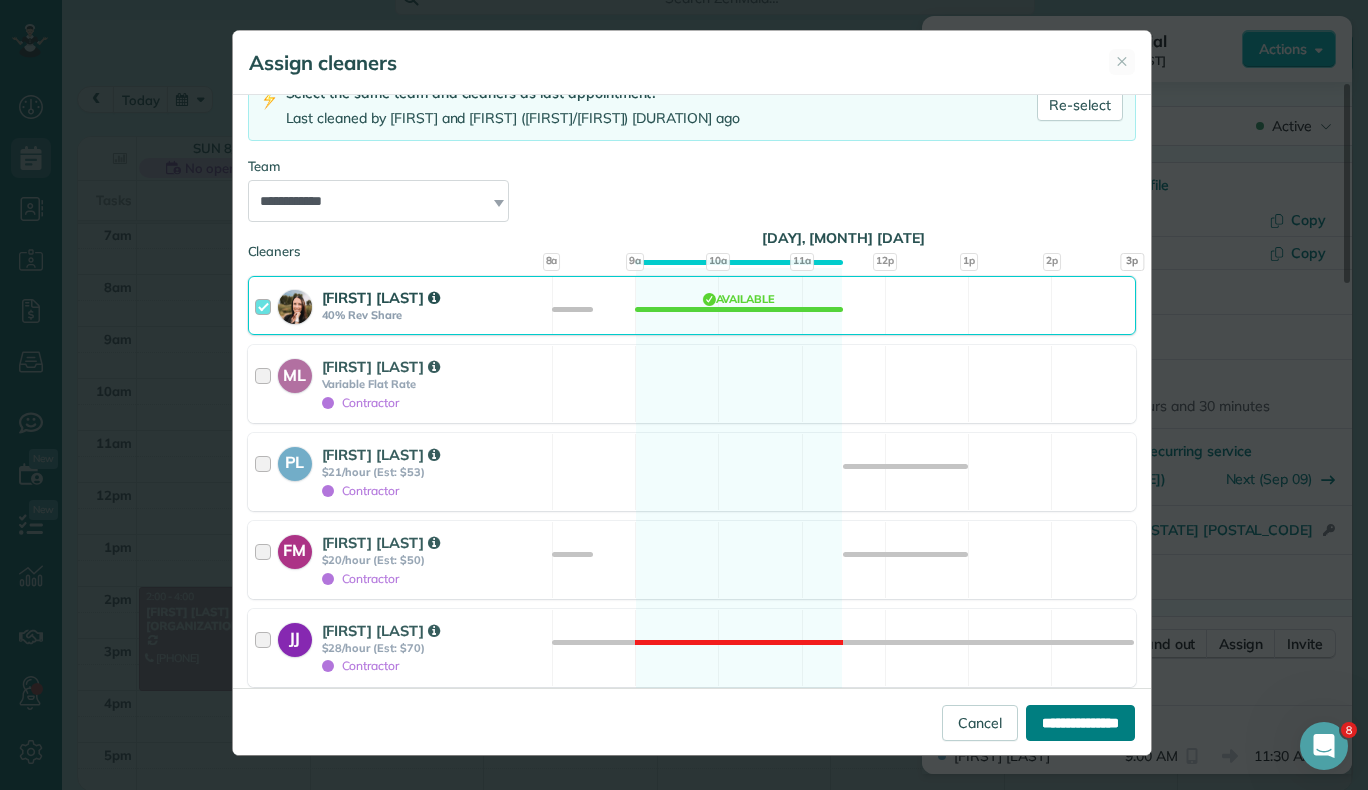 click on "**********" at bounding box center (1080, 723) 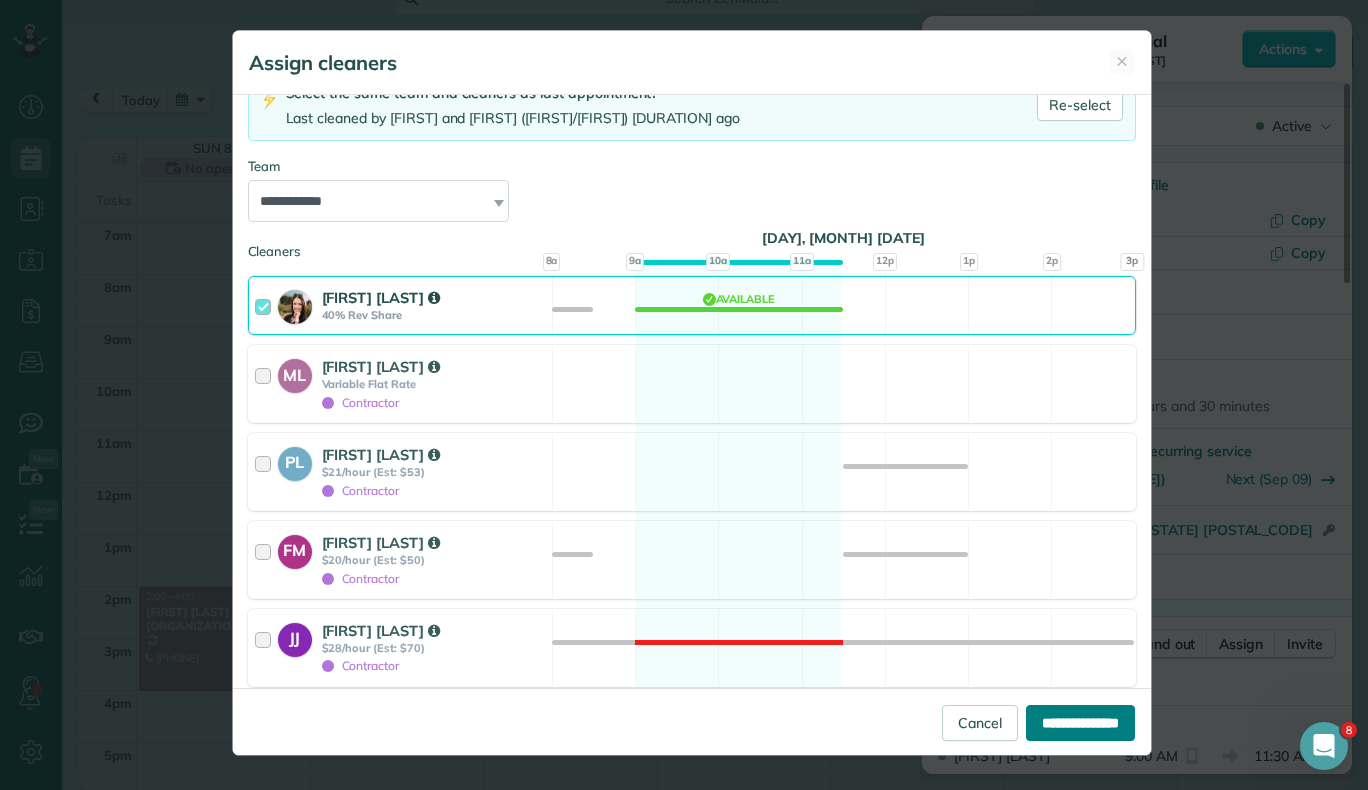 type on "**********" 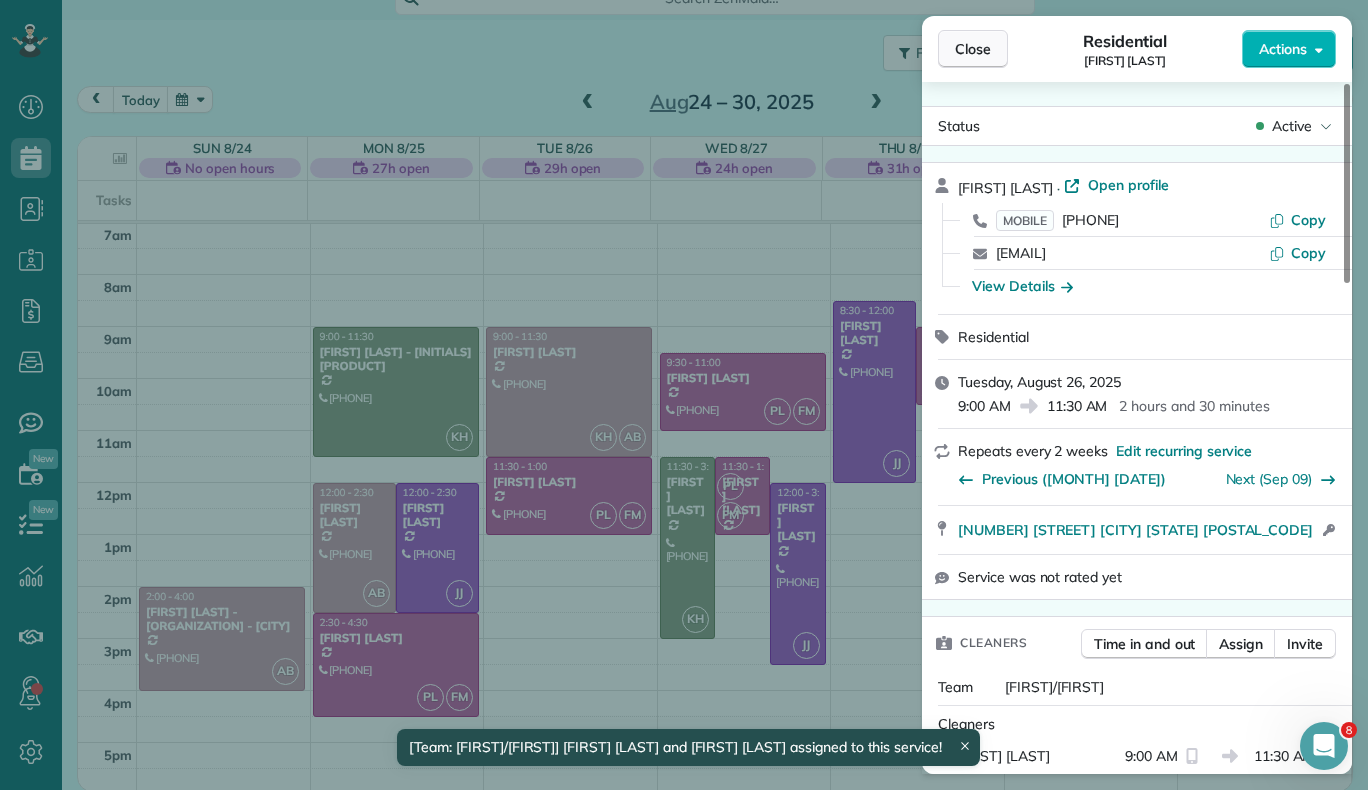 click on "Close" at bounding box center (973, 49) 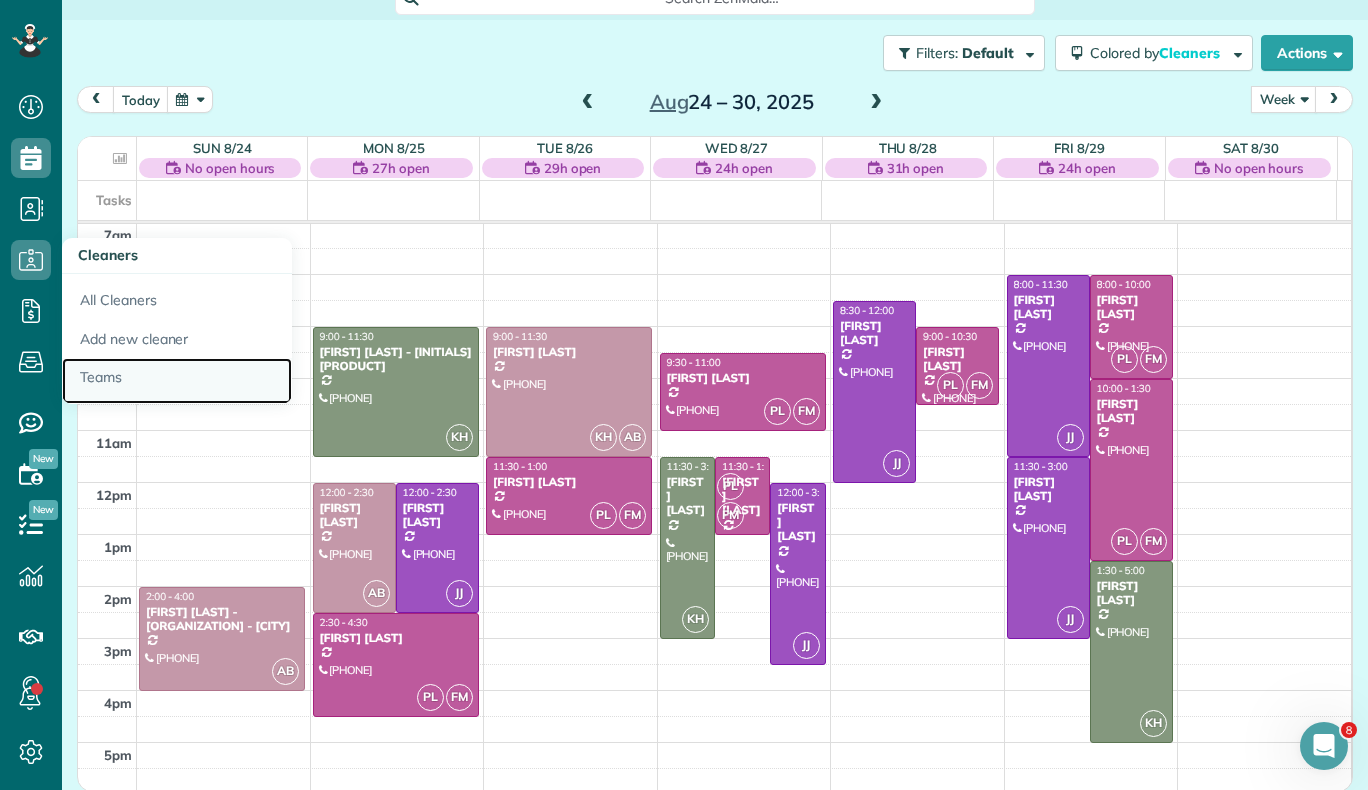 click on "Teams" at bounding box center (177, 381) 